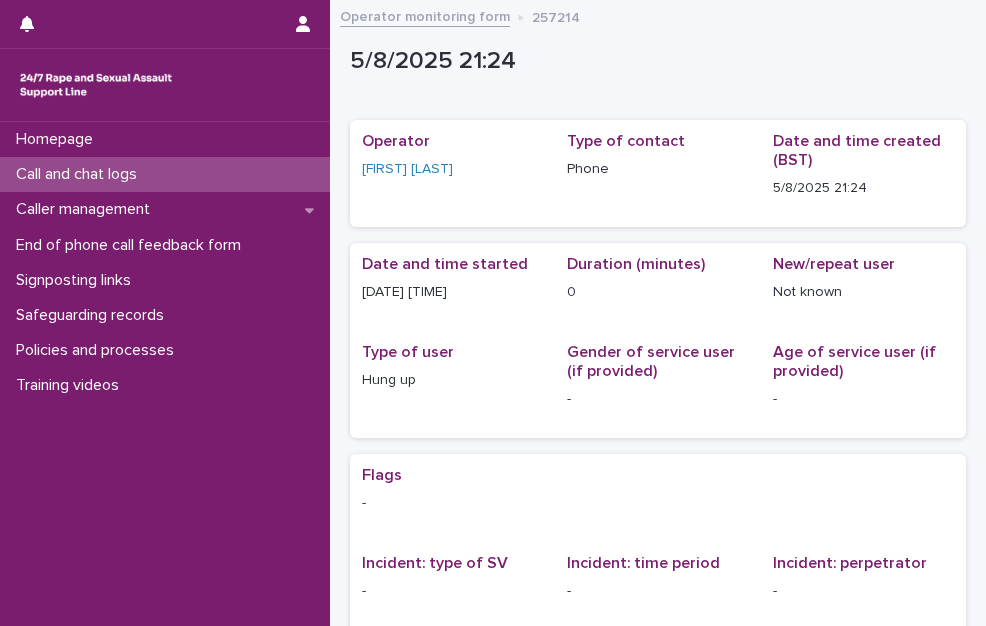 scroll, scrollTop: 0, scrollLeft: 0, axis: both 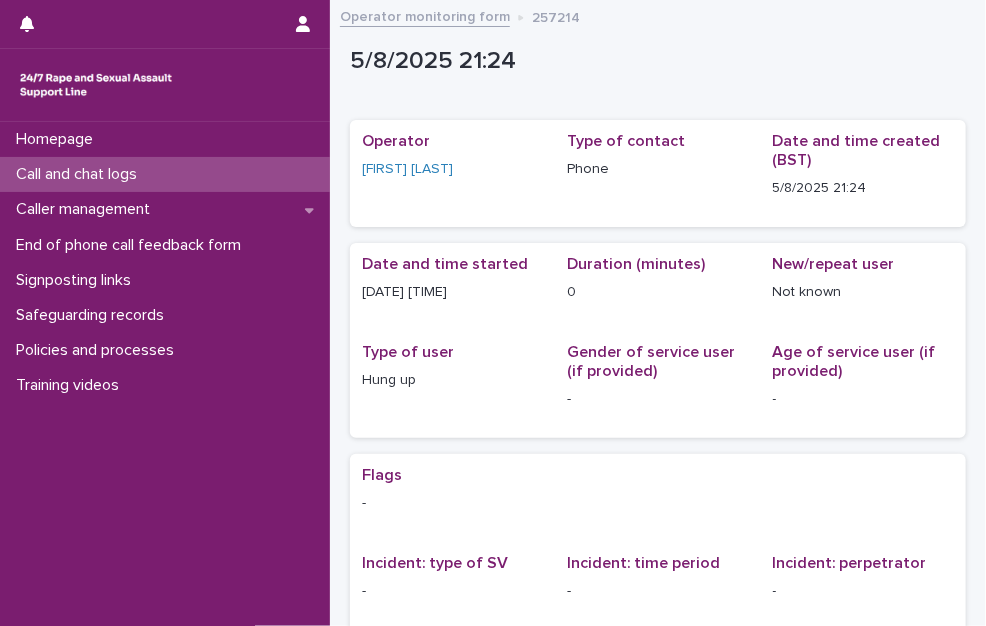 click on "Call and chat logs" at bounding box center [165, 174] 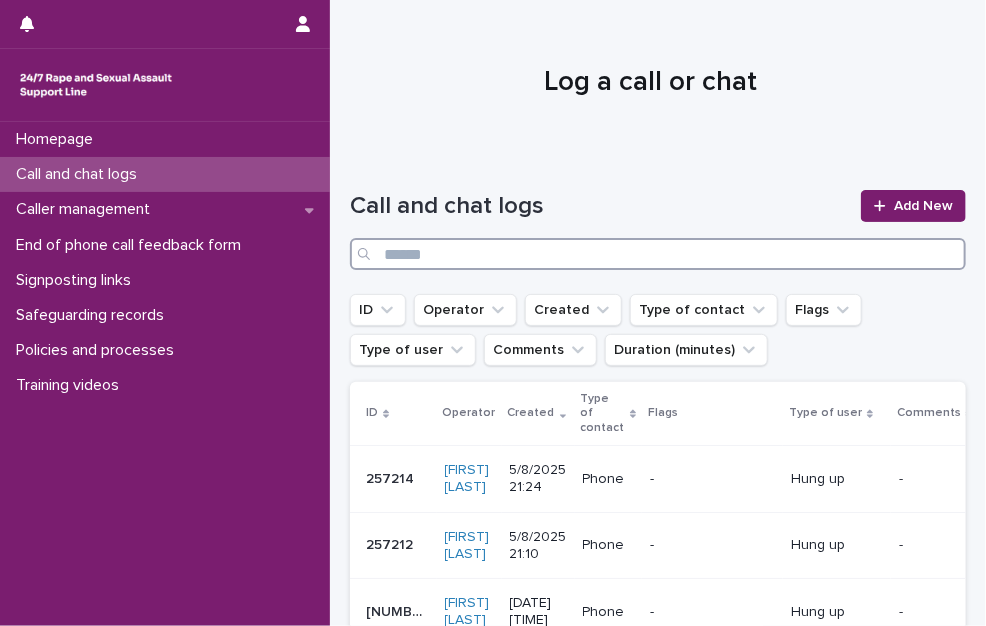 click at bounding box center (658, 254) 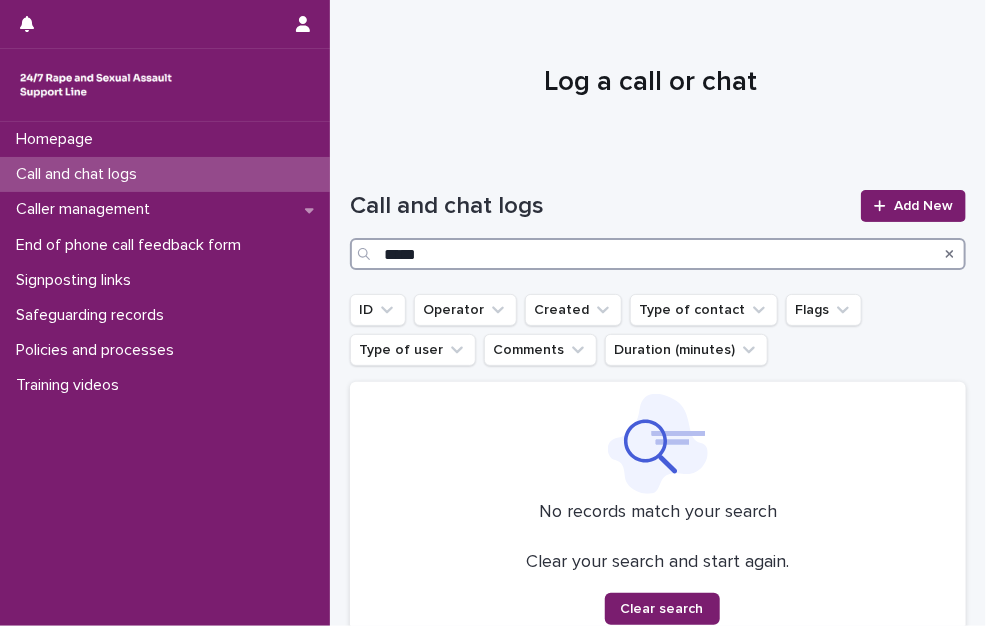 type on "*****" 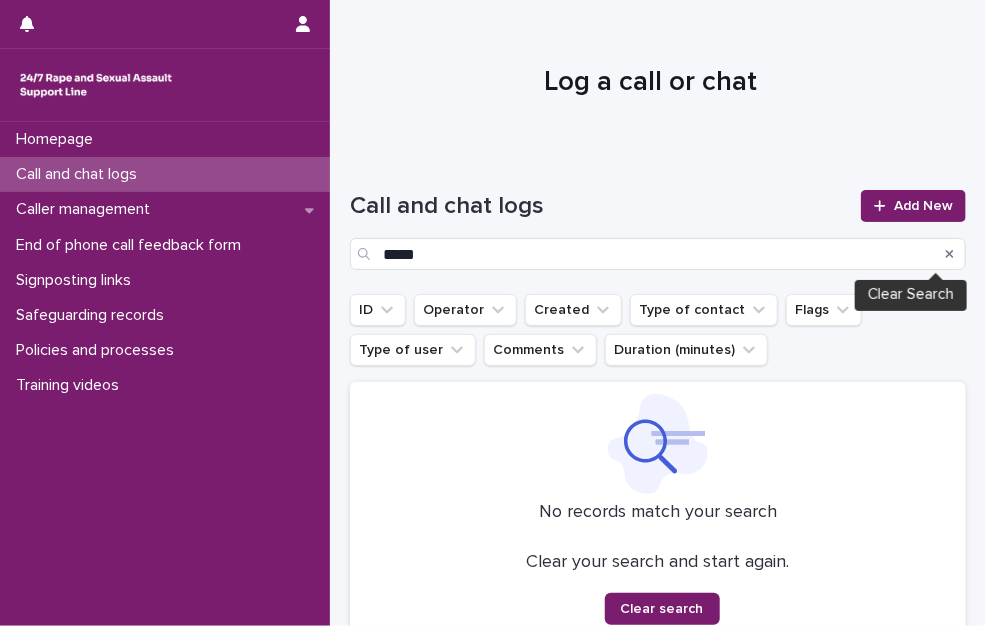 click 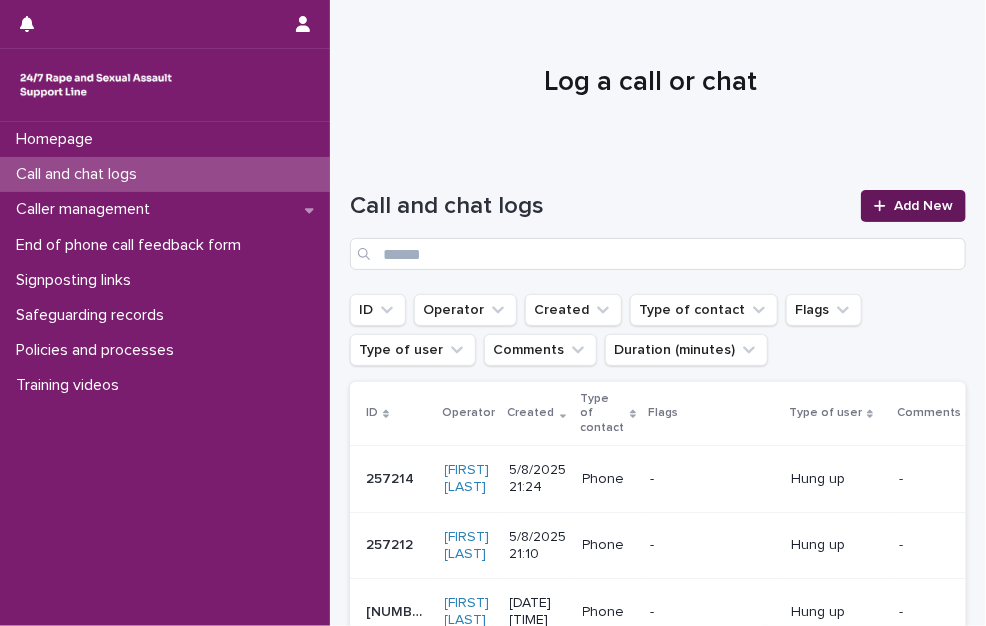 click on "Add New" at bounding box center (913, 206) 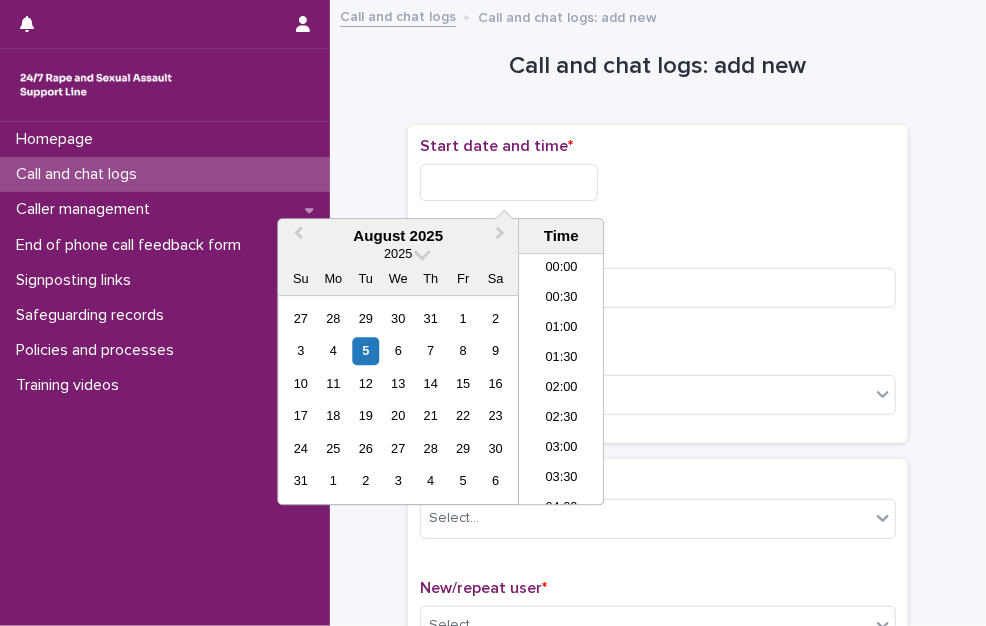 click at bounding box center (509, 182) 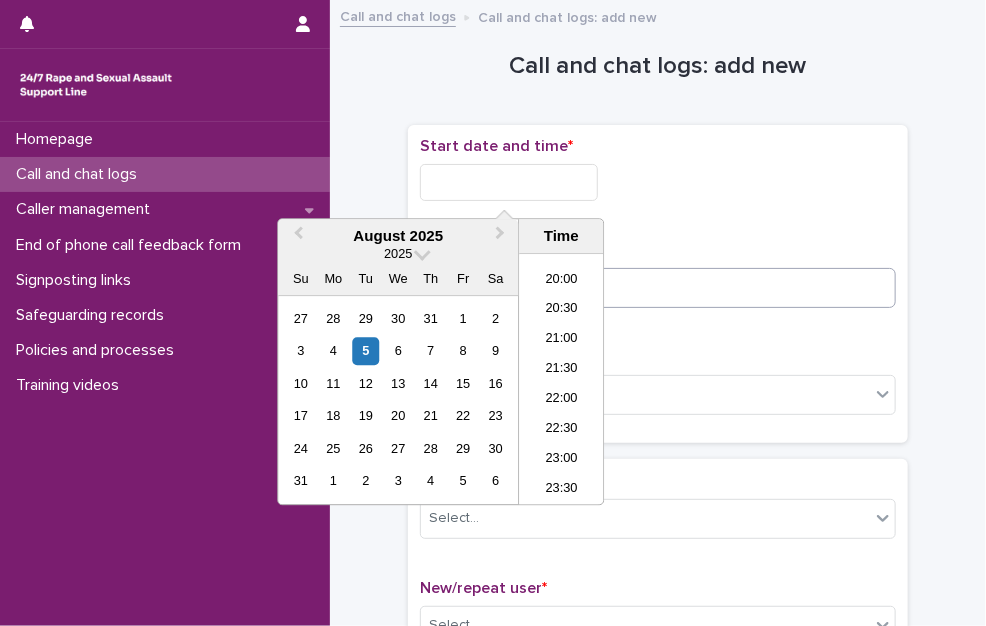 drag, startPoint x: 545, startPoint y: 361, endPoint x: 529, endPoint y: 285, distance: 77.665955 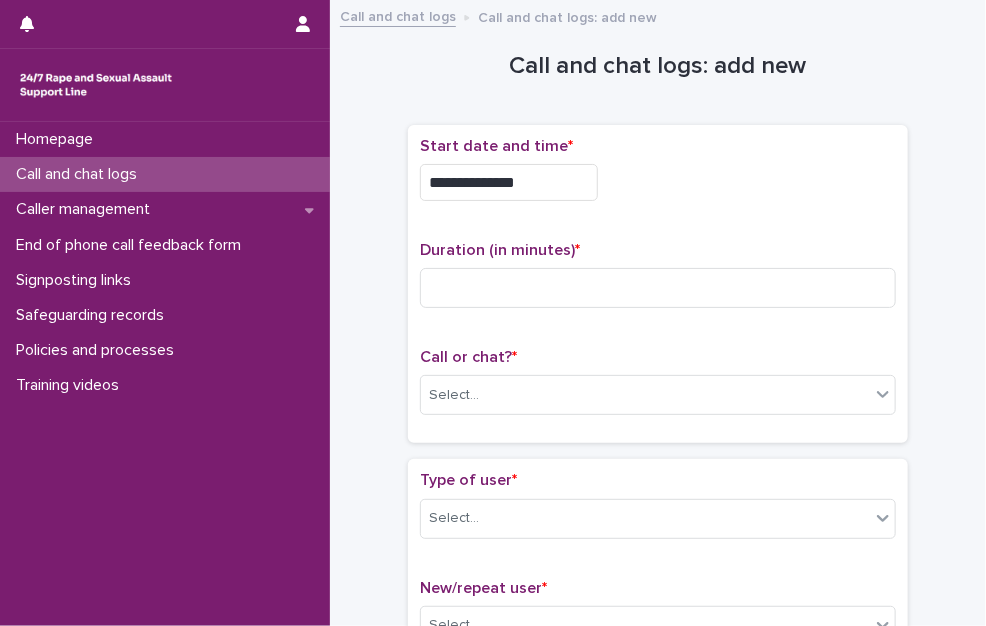 click on "**********" at bounding box center (509, 182) 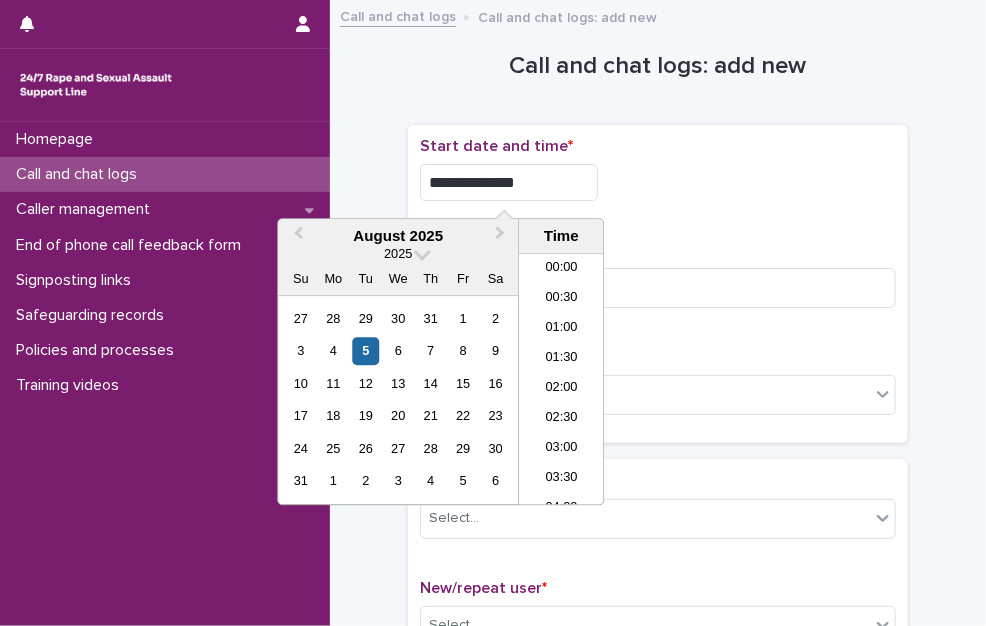 scroll, scrollTop: 1180, scrollLeft: 0, axis: vertical 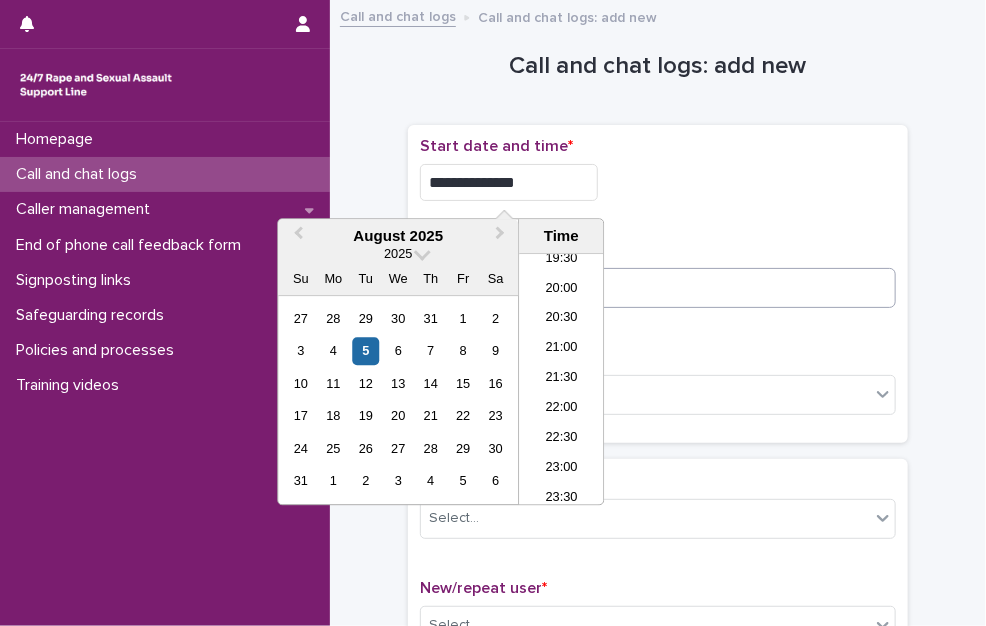 type on "**********" 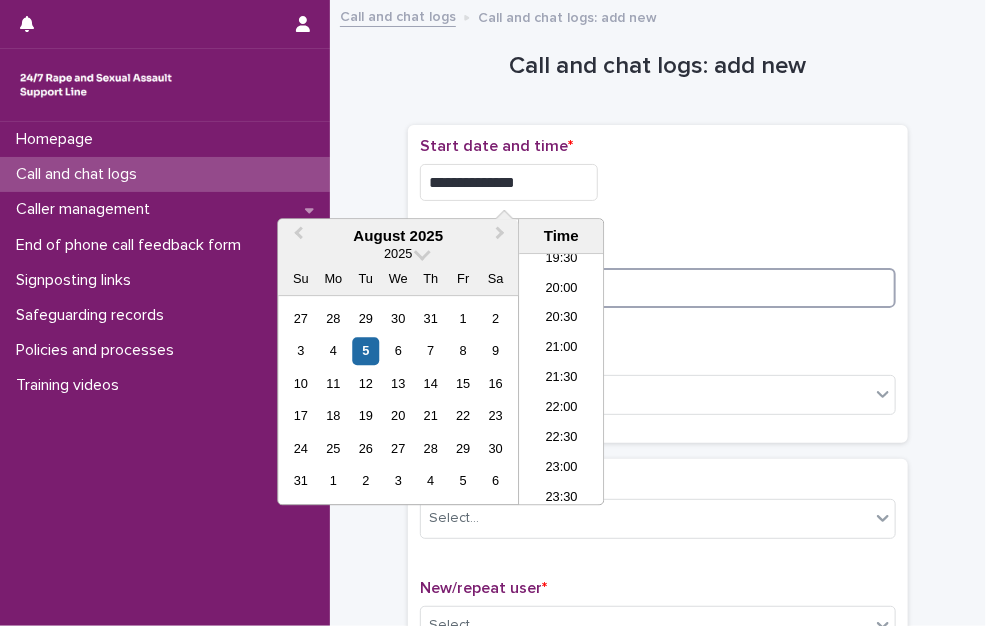 click at bounding box center [658, 288] 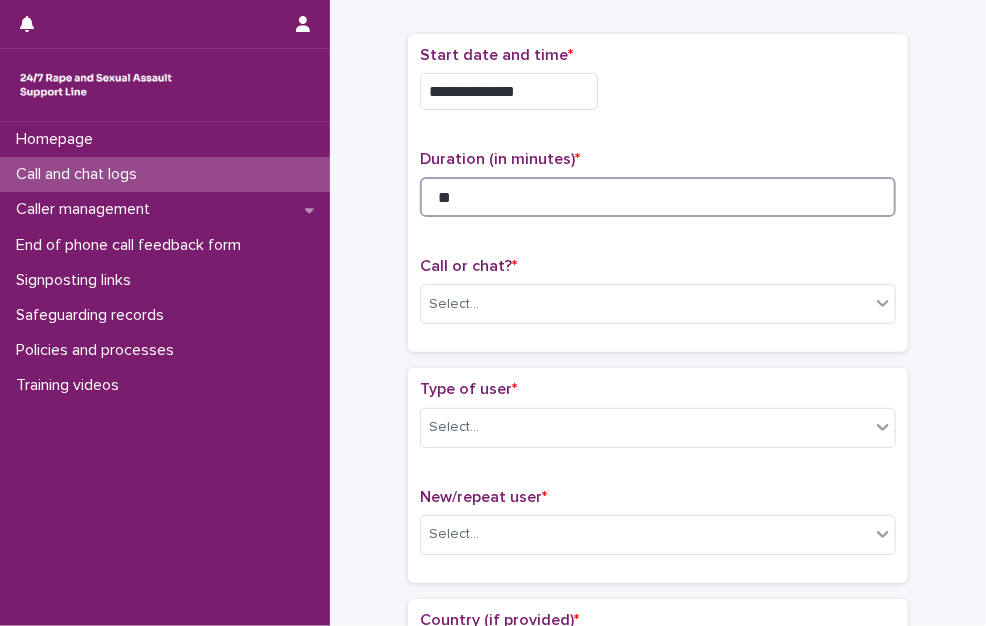 scroll, scrollTop: 200, scrollLeft: 0, axis: vertical 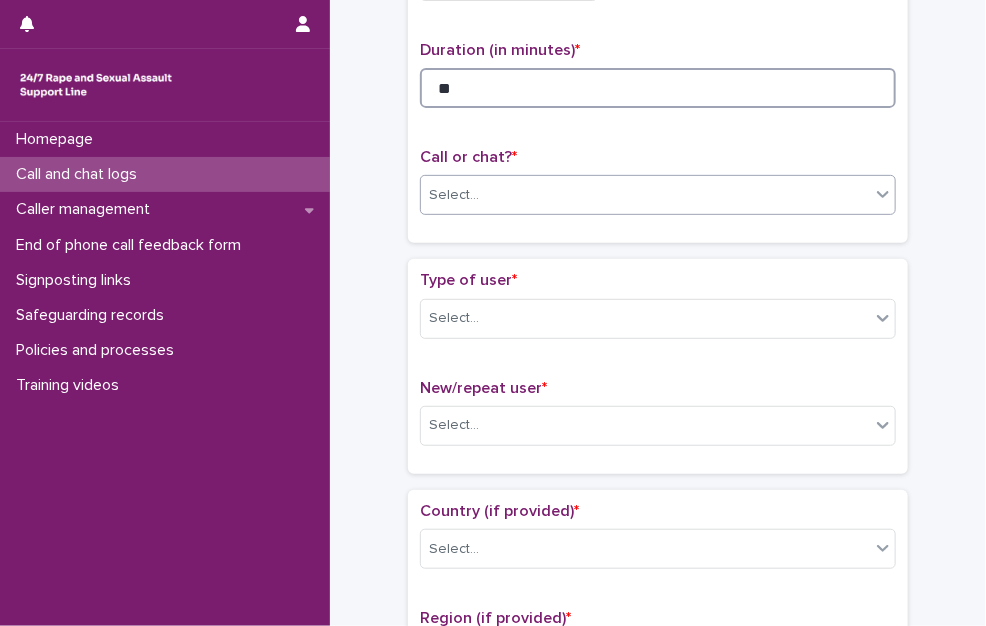 type on "**" 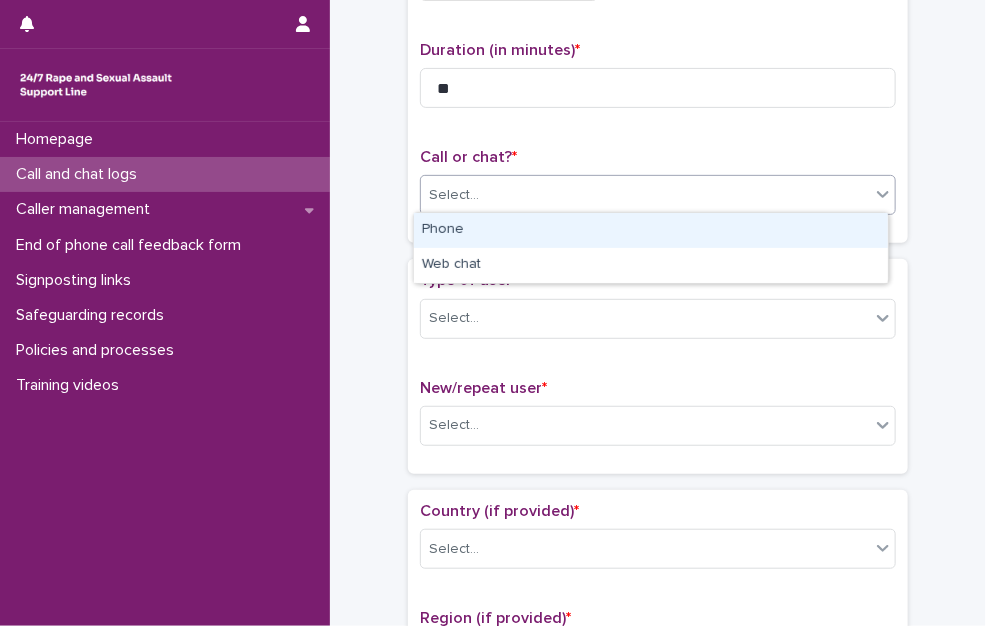 click on "Select..." at bounding box center [645, 195] 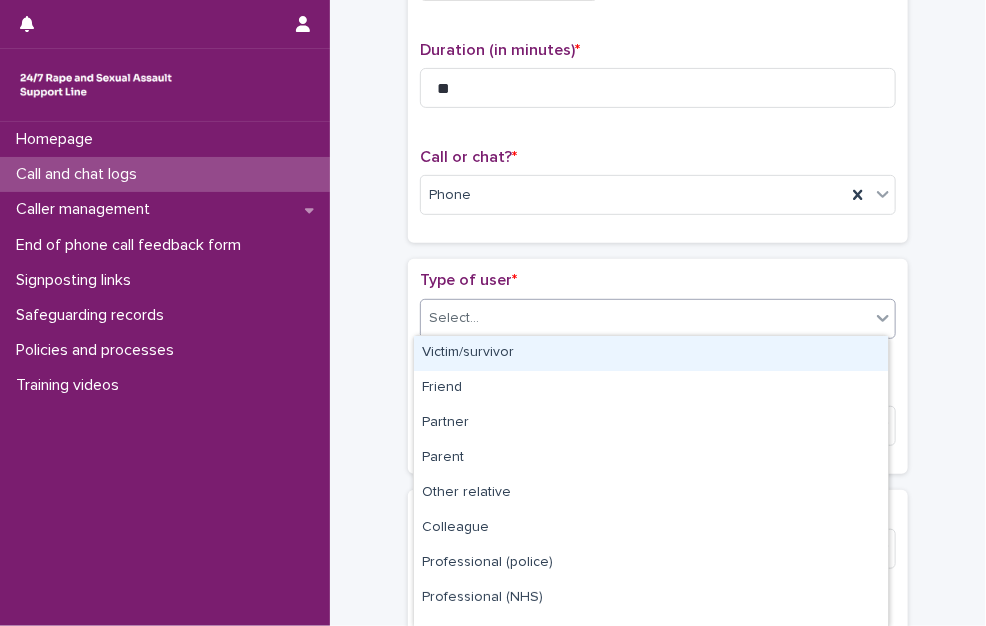 click on "Select..." at bounding box center (645, 318) 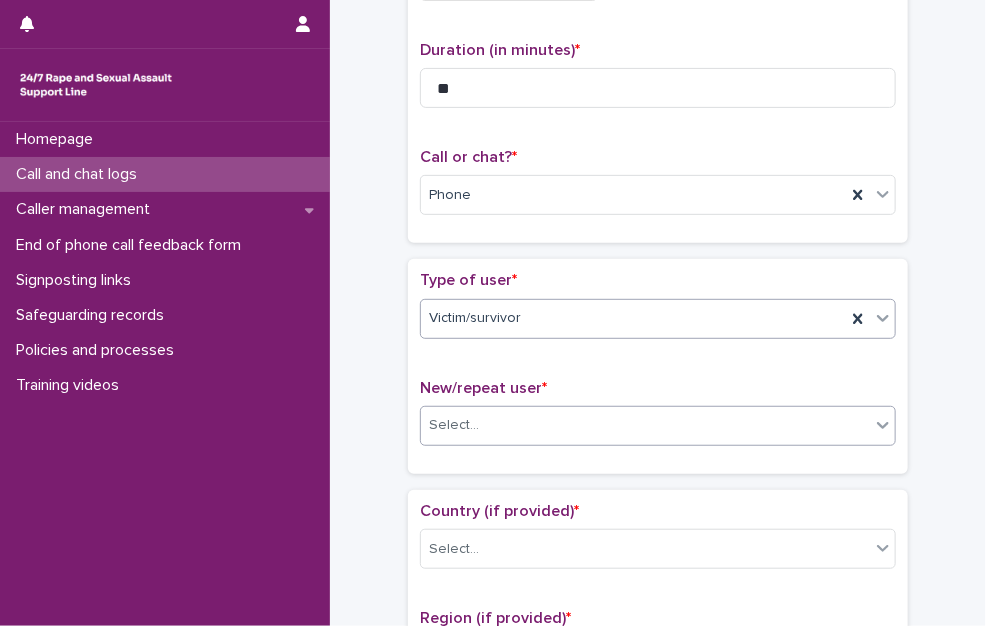 click on "Select..." at bounding box center (645, 425) 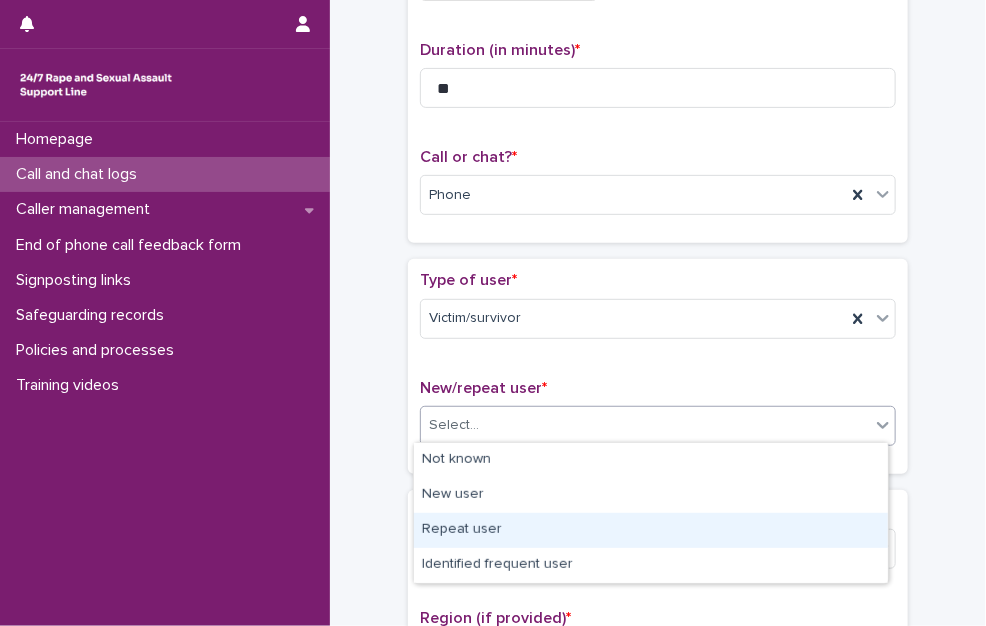 click on "Repeat user" at bounding box center (651, 530) 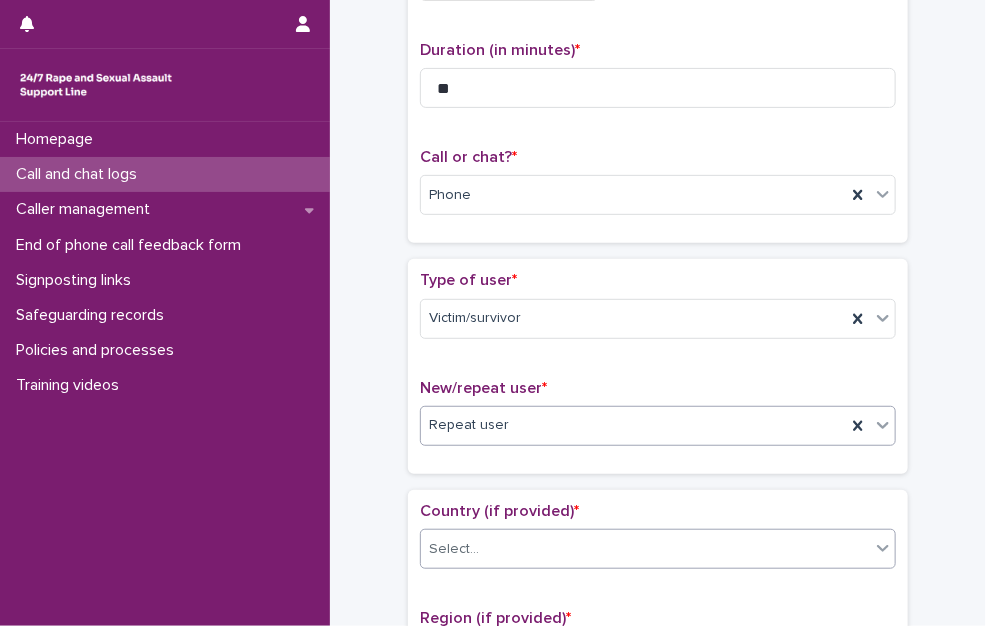 scroll, scrollTop: 300, scrollLeft: 0, axis: vertical 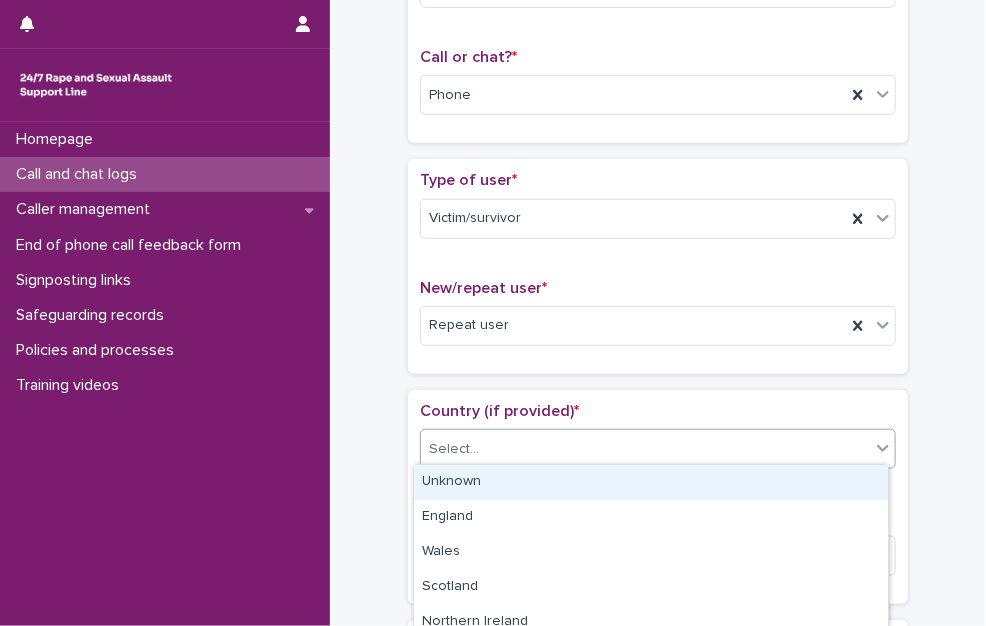 click on "Select..." at bounding box center (645, 449) 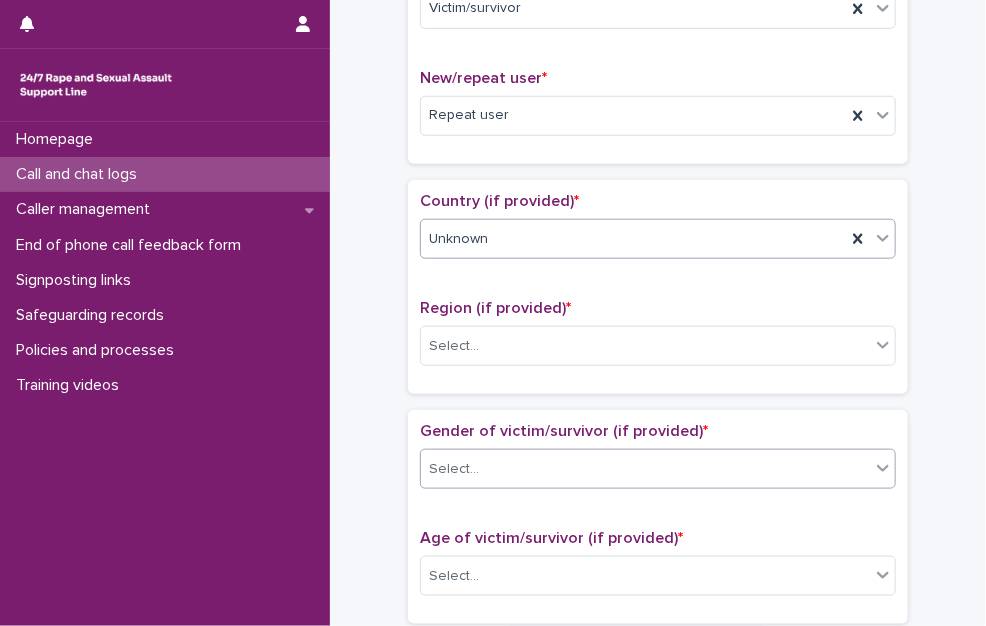 scroll, scrollTop: 600, scrollLeft: 0, axis: vertical 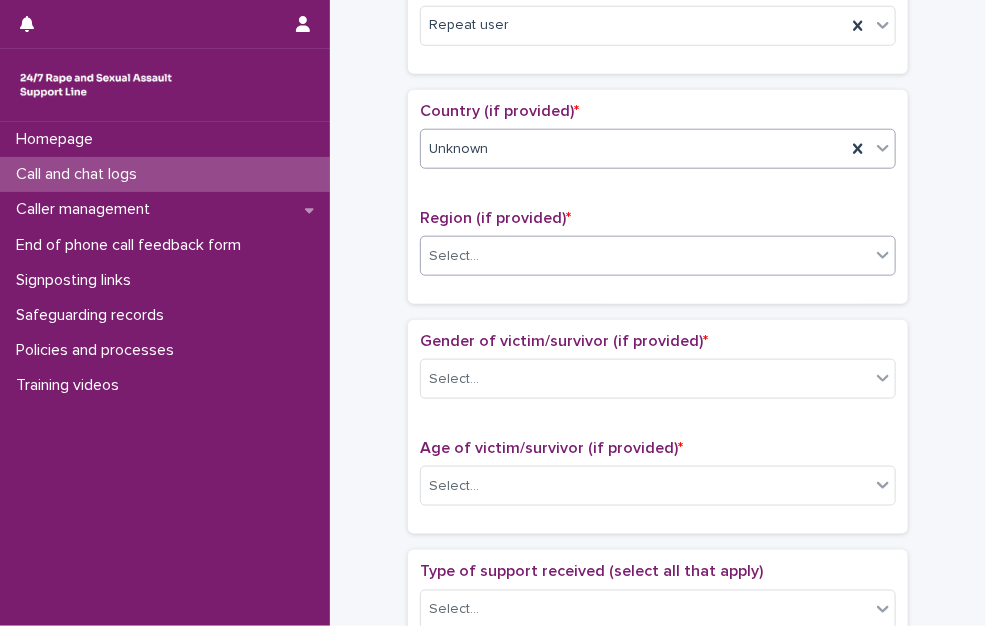 click on "Select..." at bounding box center [645, 256] 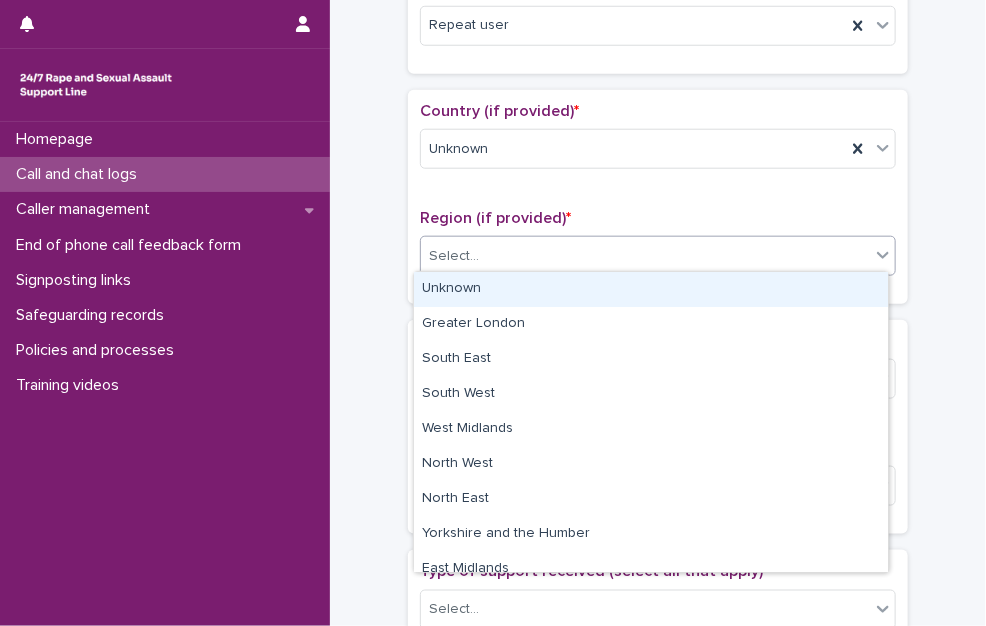 click on "Unknown" at bounding box center [651, 289] 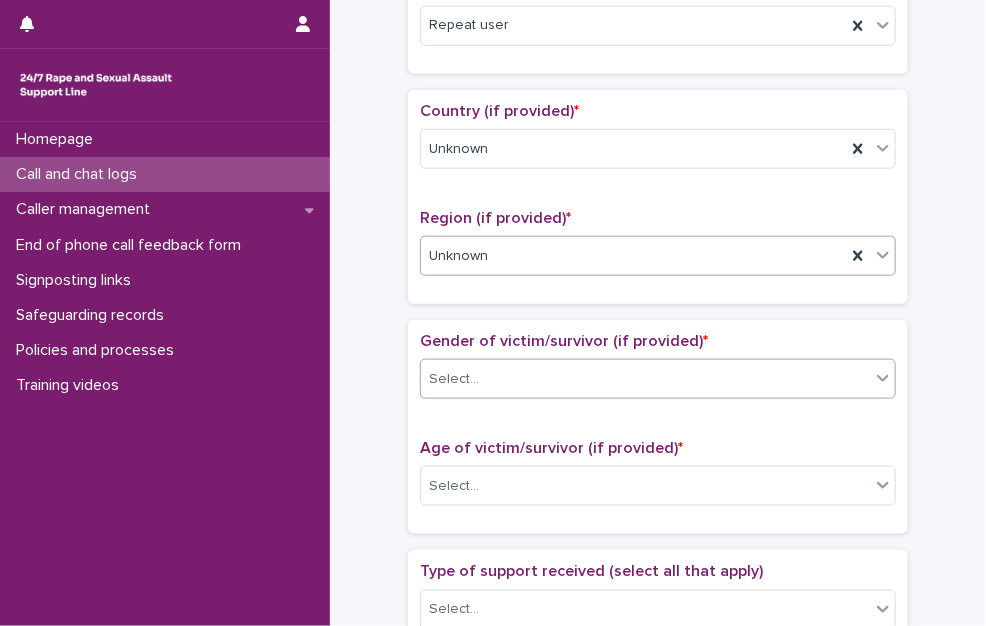 click on "Select..." at bounding box center (645, 379) 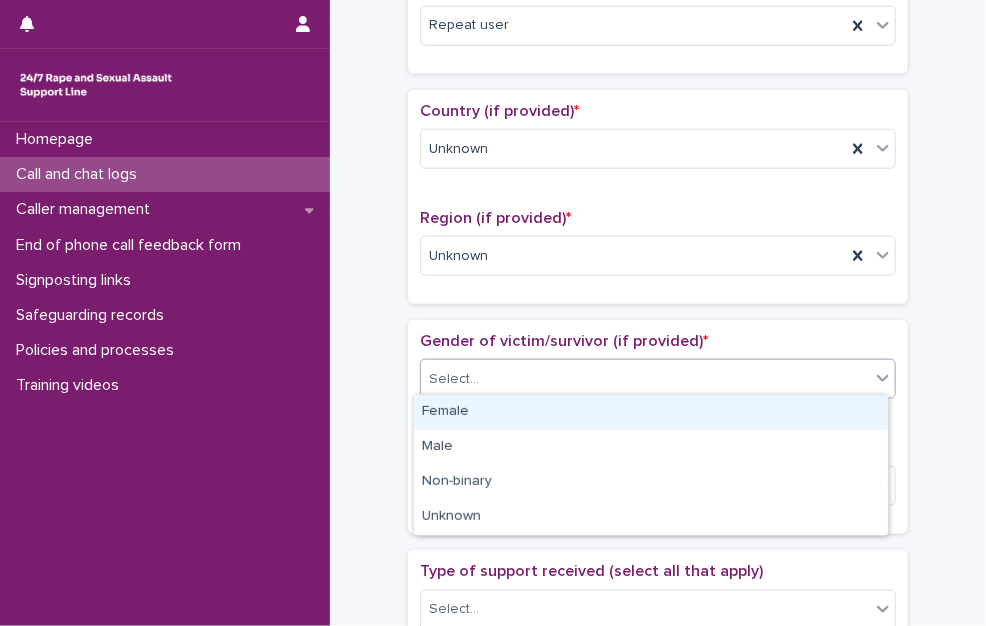 click on "Female" at bounding box center (651, 412) 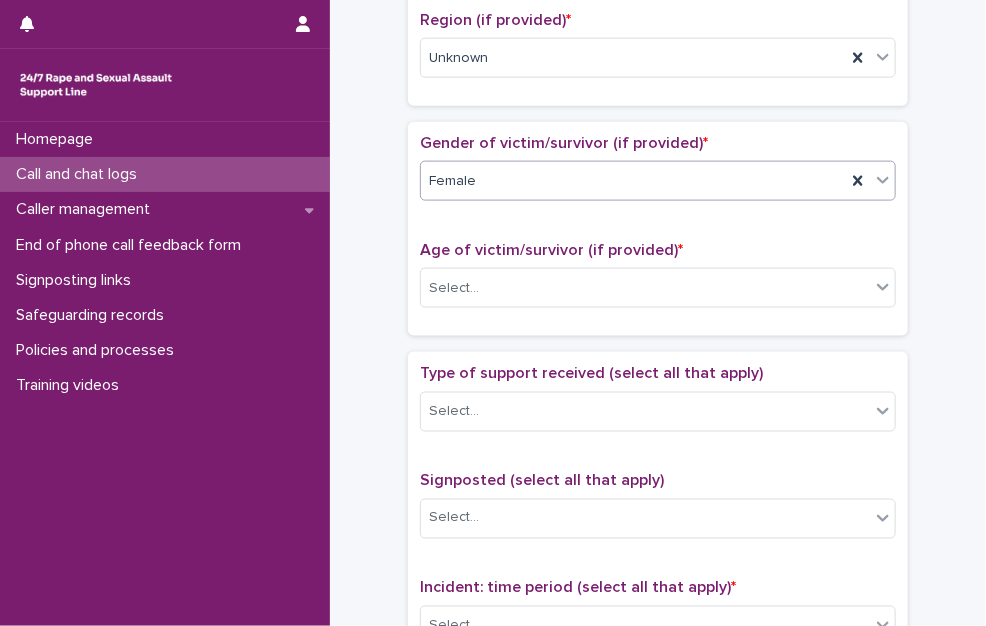 scroll, scrollTop: 800, scrollLeft: 0, axis: vertical 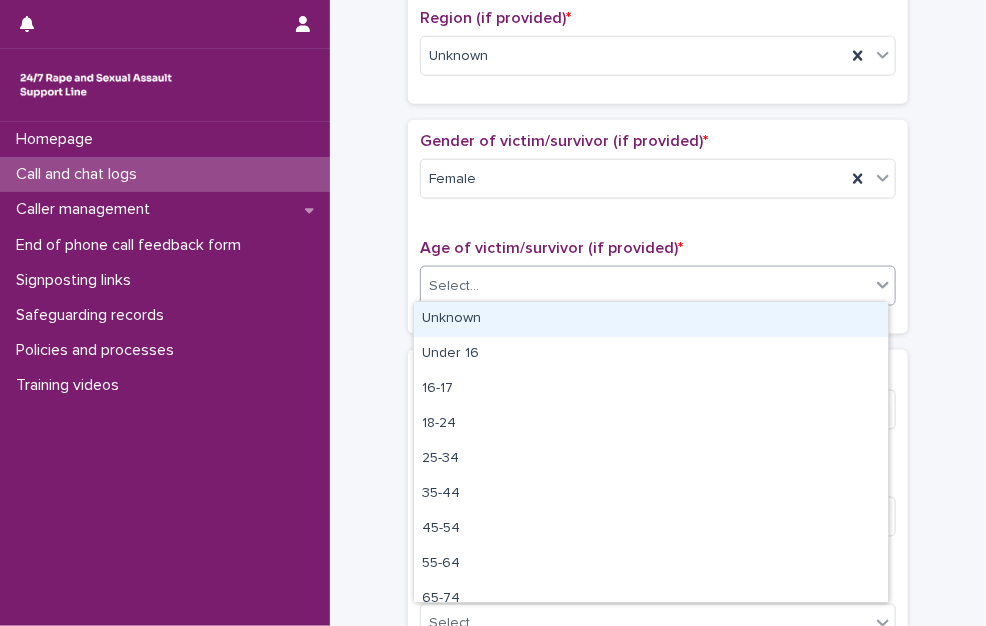 click on "Select..." at bounding box center (454, 286) 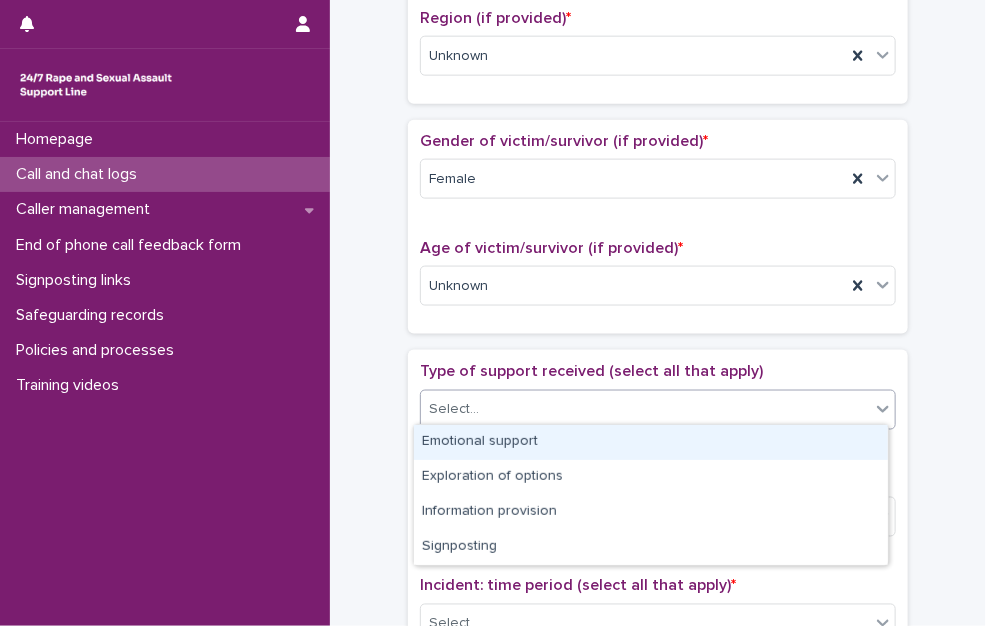 click on "Select..." at bounding box center [454, 409] 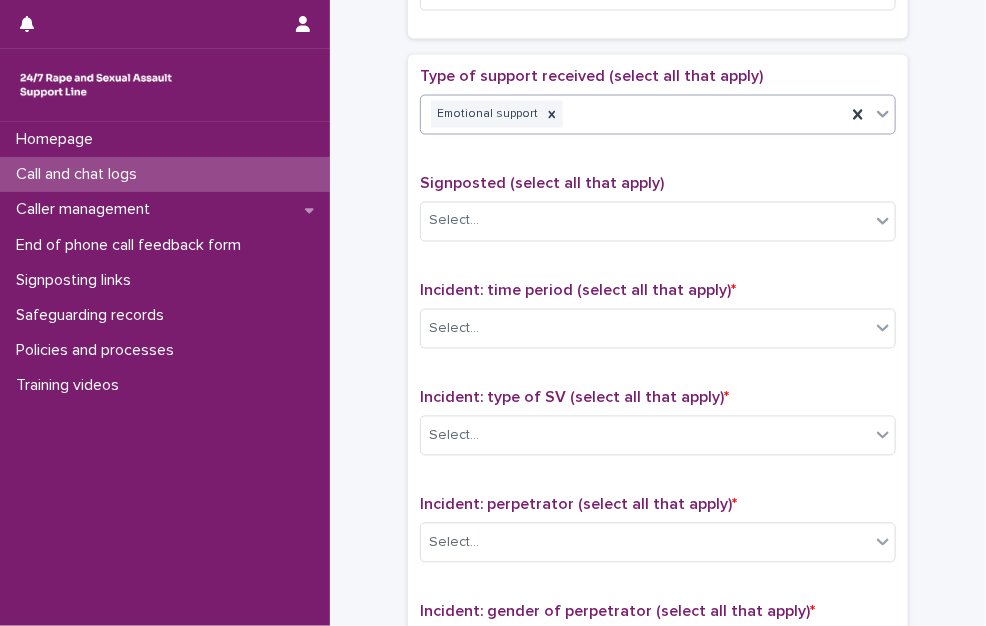scroll, scrollTop: 1100, scrollLeft: 0, axis: vertical 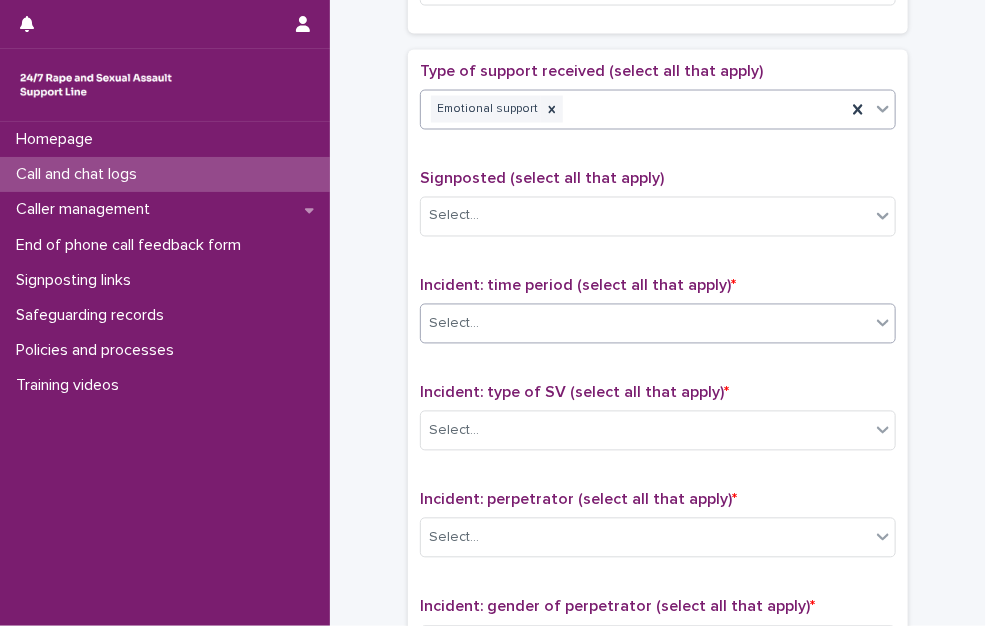 click on "Select..." at bounding box center [645, 324] 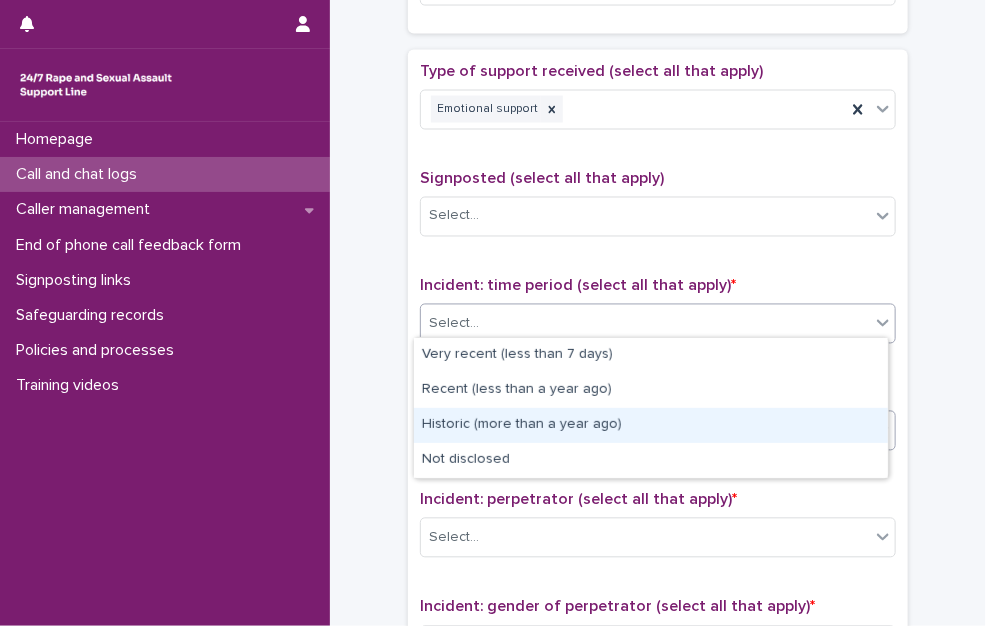 drag, startPoint x: 484, startPoint y: 405, endPoint x: 478, endPoint y: 423, distance: 18.973665 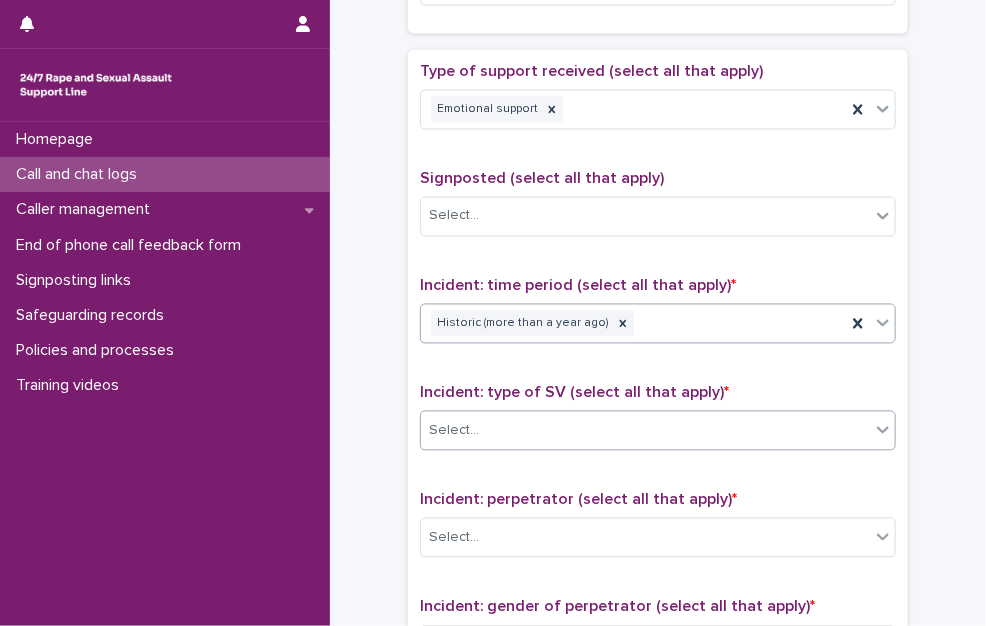 click on "Select..." at bounding box center [645, 431] 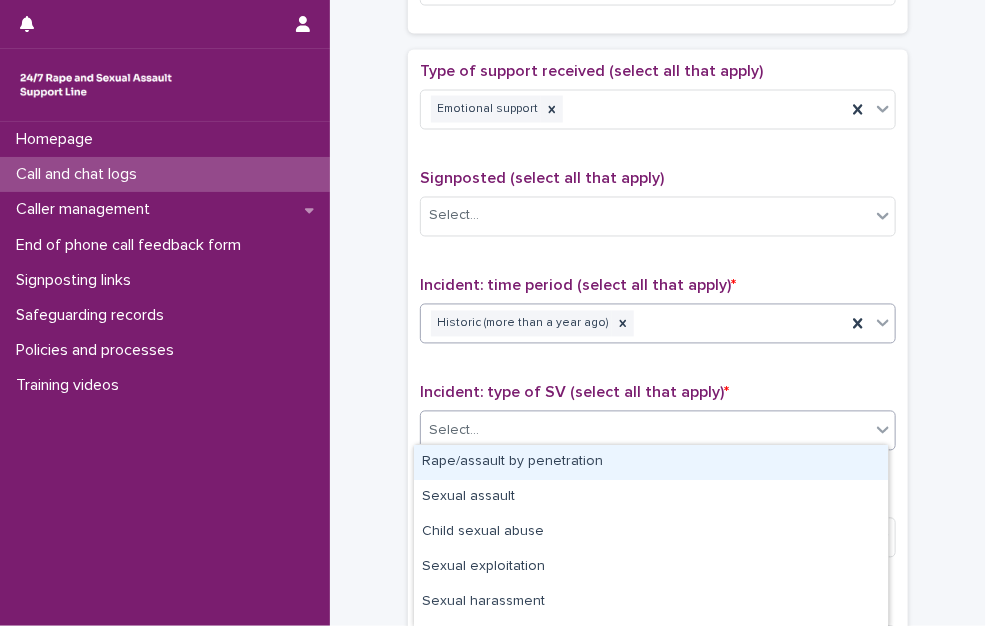 click on "Historic (more than a year ago)" at bounding box center (633, 324) 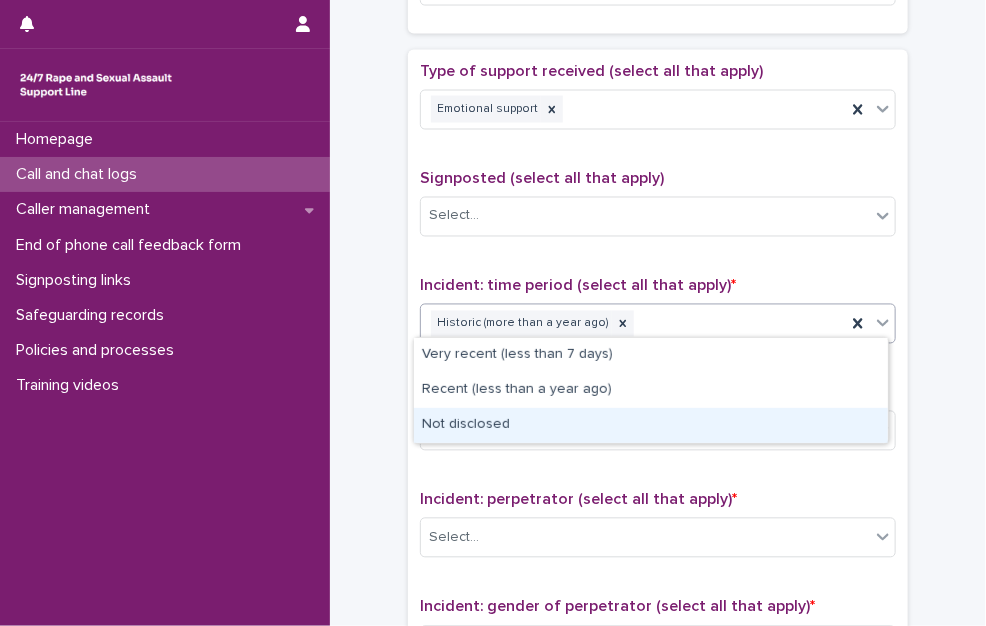 click on "Not disclosed" at bounding box center (651, 425) 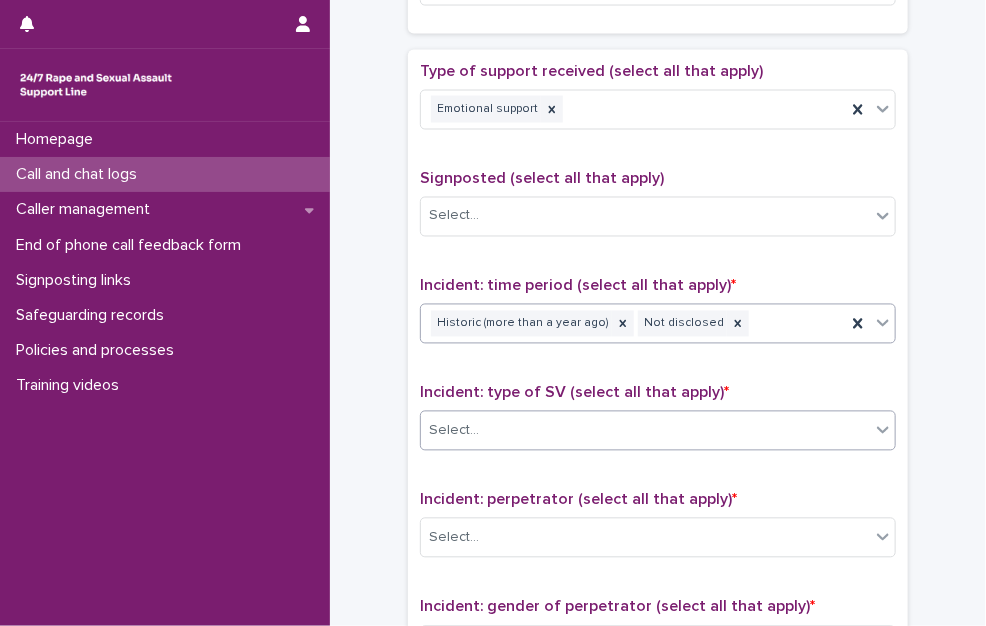 click on "Select..." at bounding box center [645, 431] 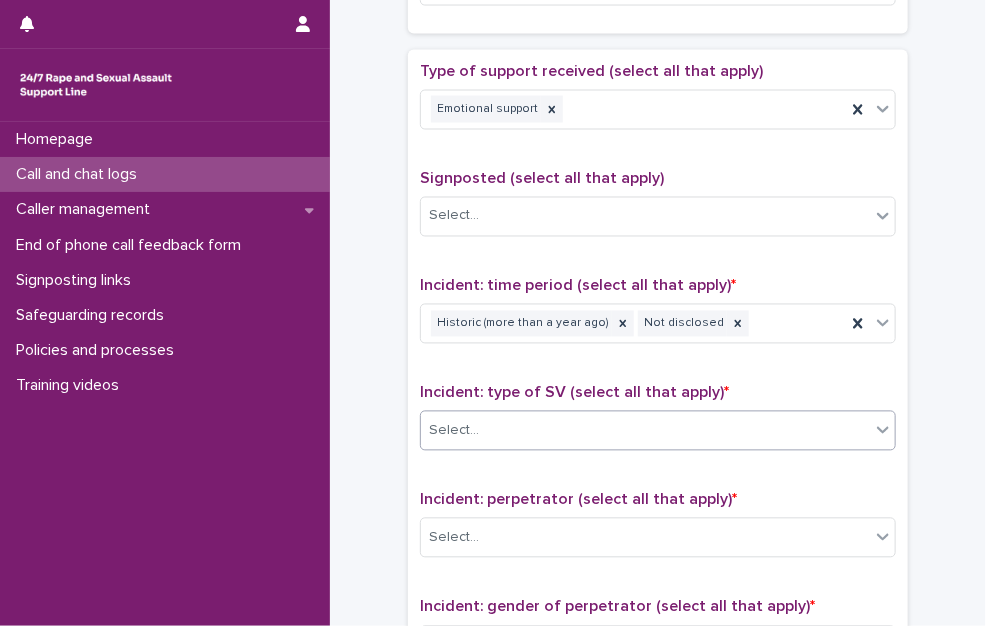click on "Select..." at bounding box center [454, 431] 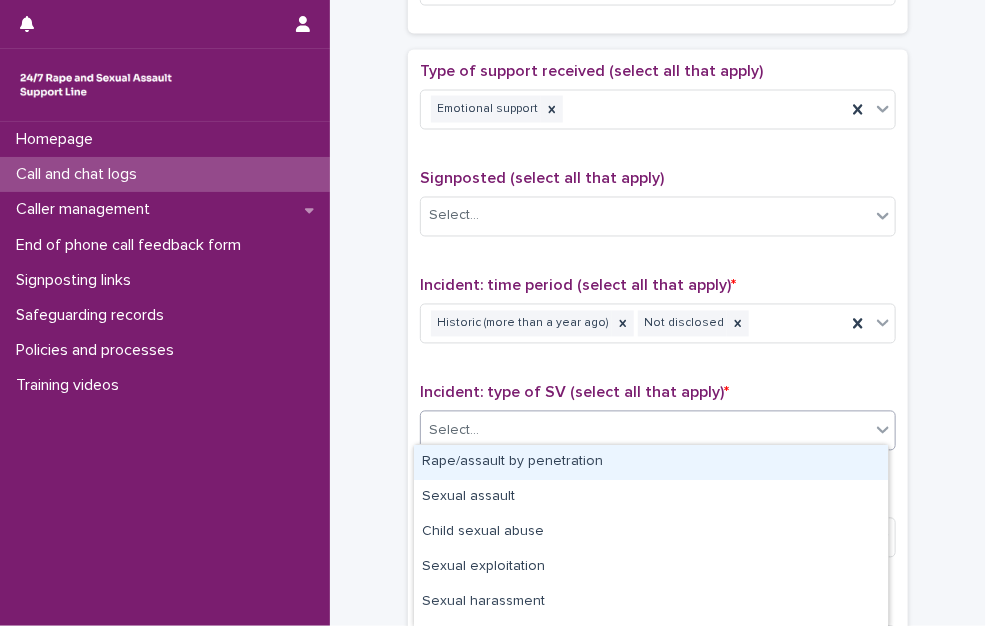 click on "Rape/assault by penetration" at bounding box center [651, 462] 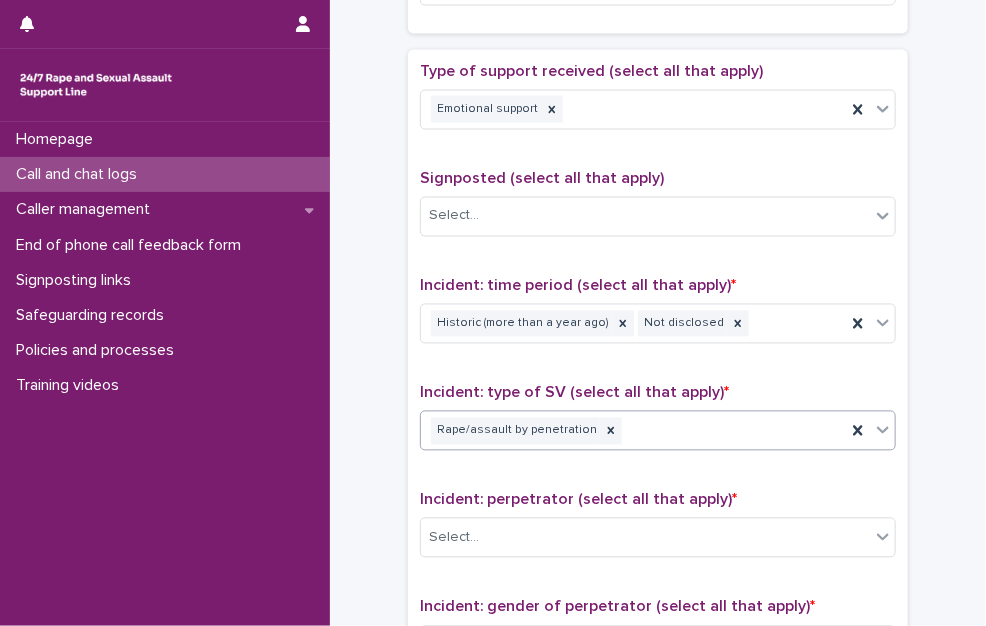 click on "Rape/assault by penetration" at bounding box center [633, 431] 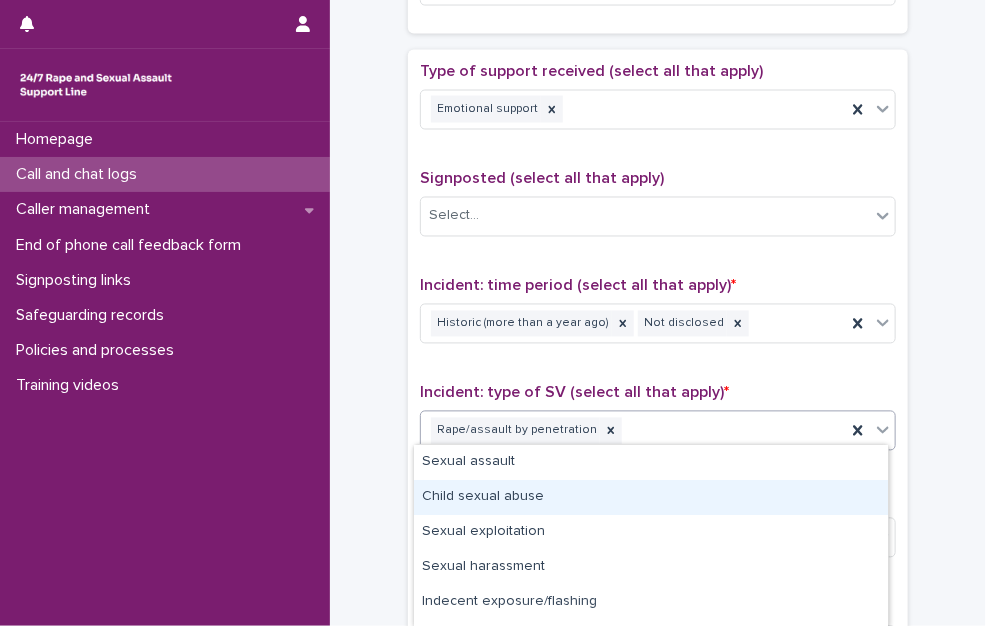 drag, startPoint x: 601, startPoint y: 477, endPoint x: 583, endPoint y: 500, distance: 29.206163 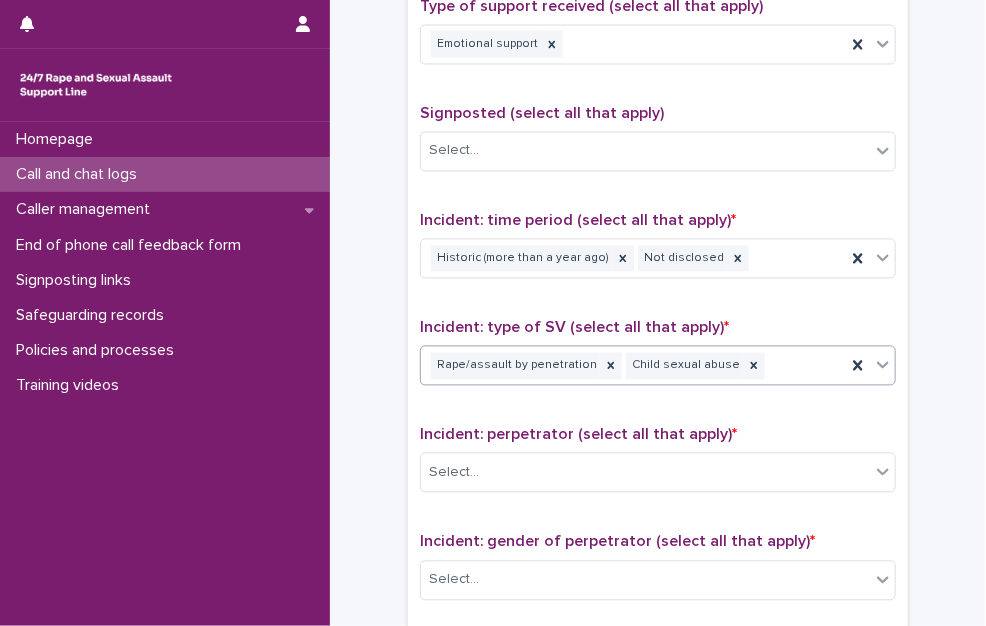 scroll, scrollTop: 1200, scrollLeft: 0, axis: vertical 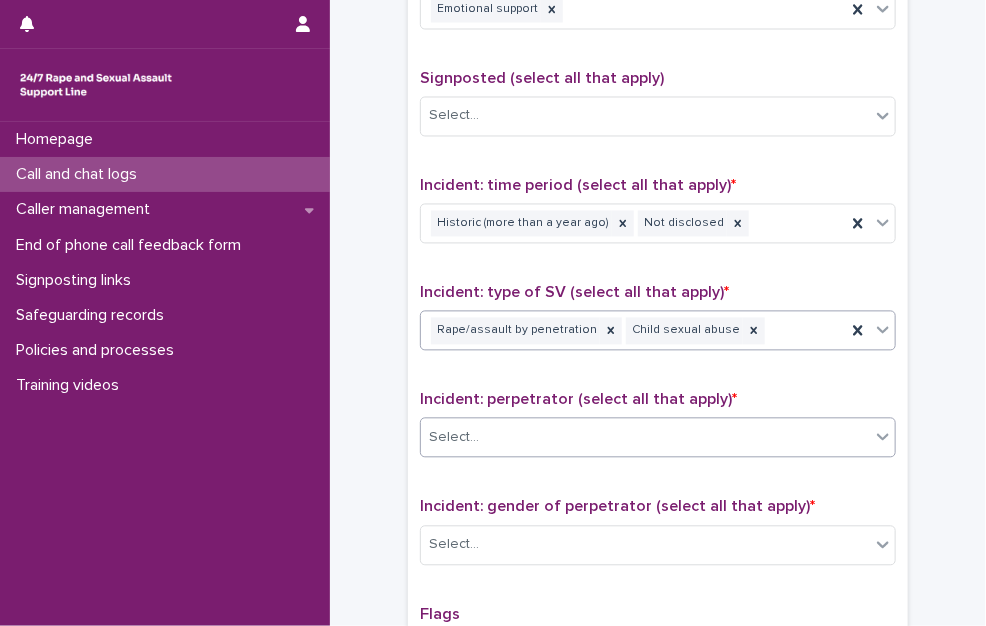 click on "Select..." at bounding box center (645, 438) 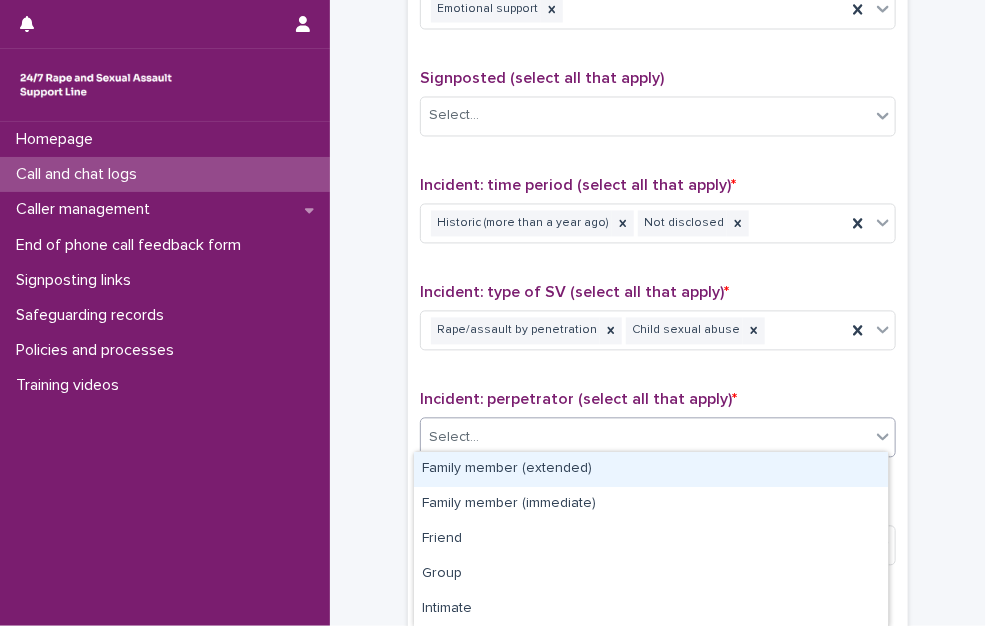 click on "Family member (extended)" at bounding box center [651, 469] 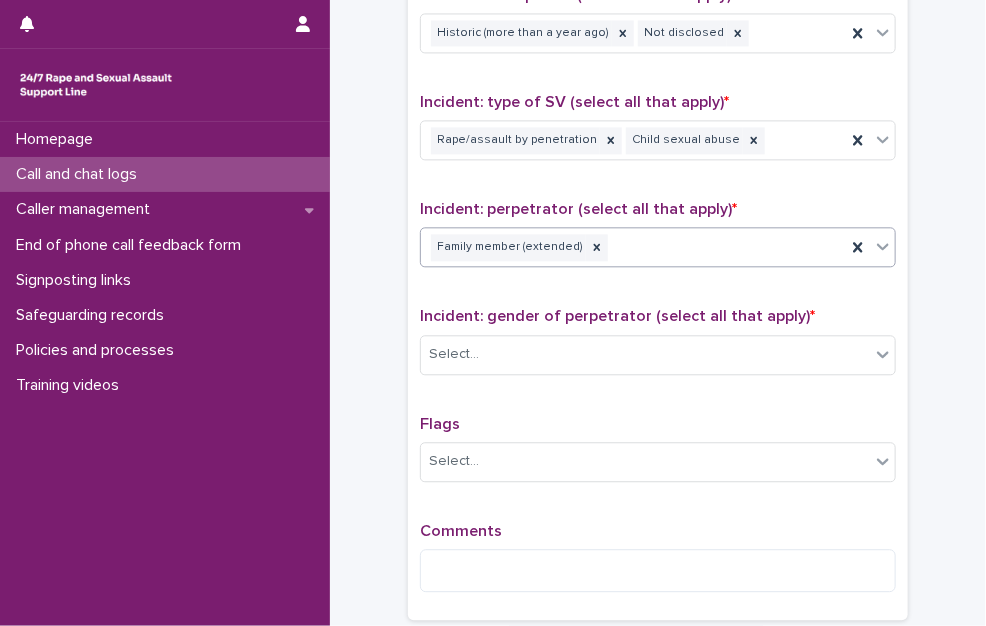 scroll, scrollTop: 1400, scrollLeft: 0, axis: vertical 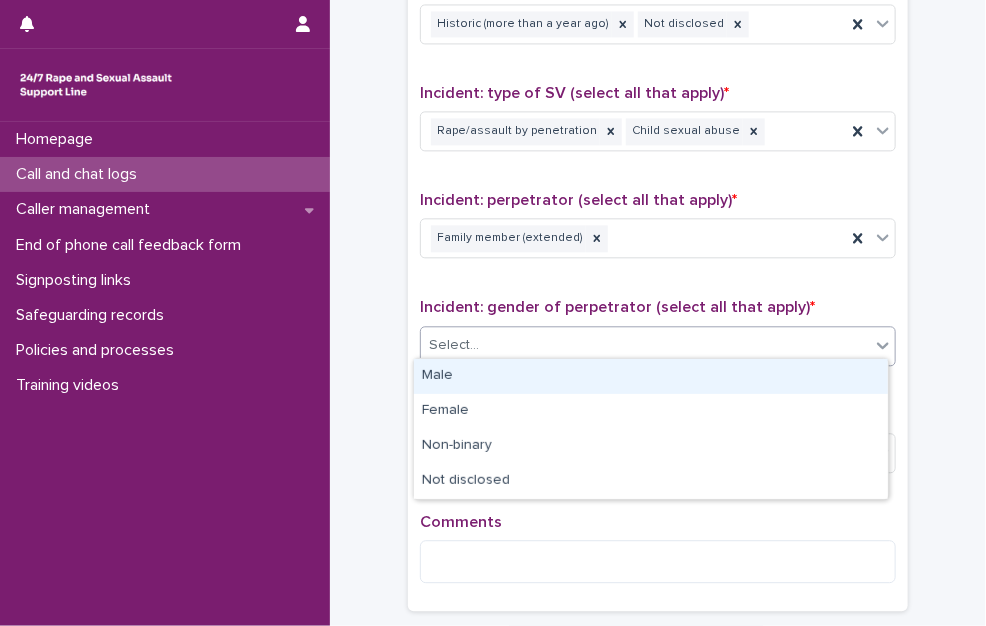 click on "Select..." at bounding box center [645, 345] 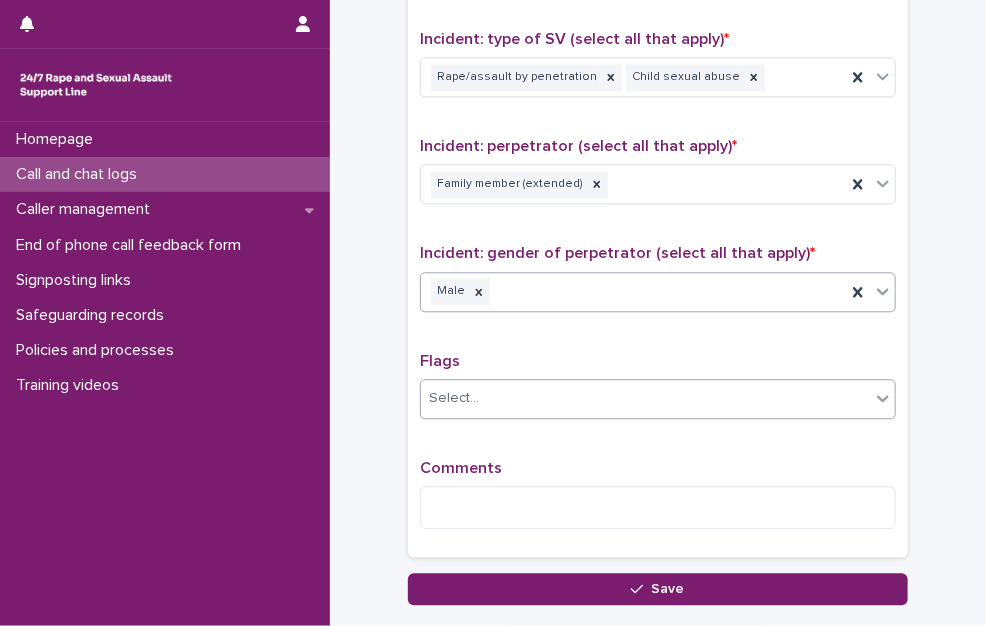 scroll, scrollTop: 1500, scrollLeft: 0, axis: vertical 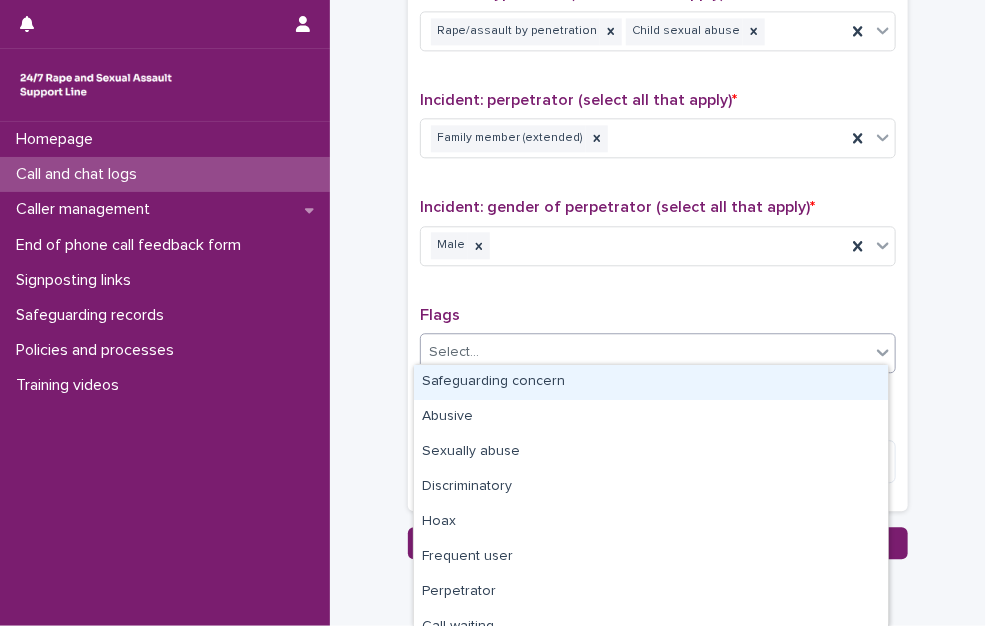 click on "Select..." at bounding box center [645, 352] 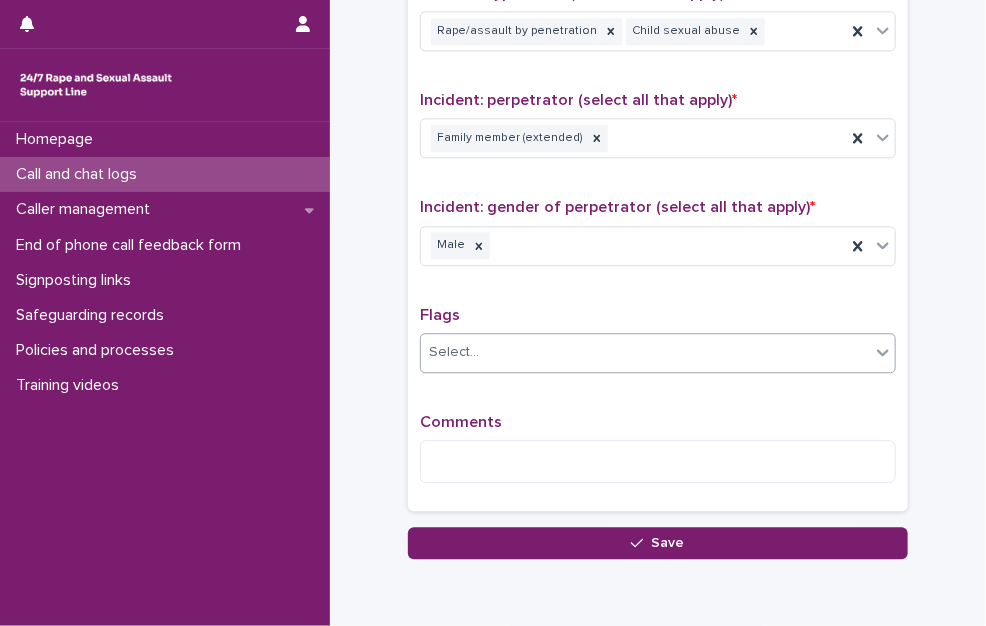 click on "Select..." at bounding box center (645, 352) 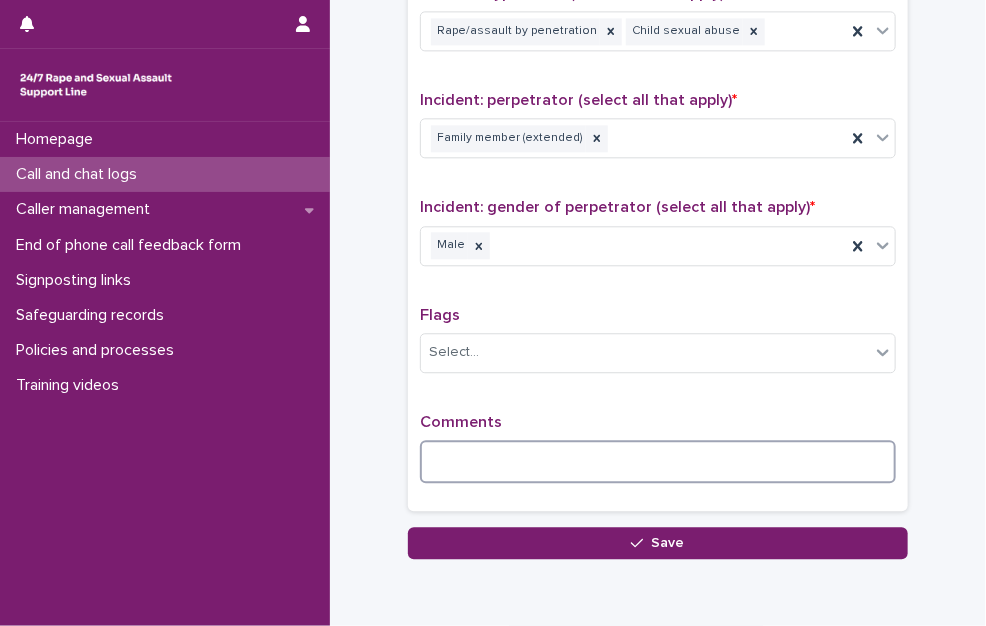click at bounding box center (658, 461) 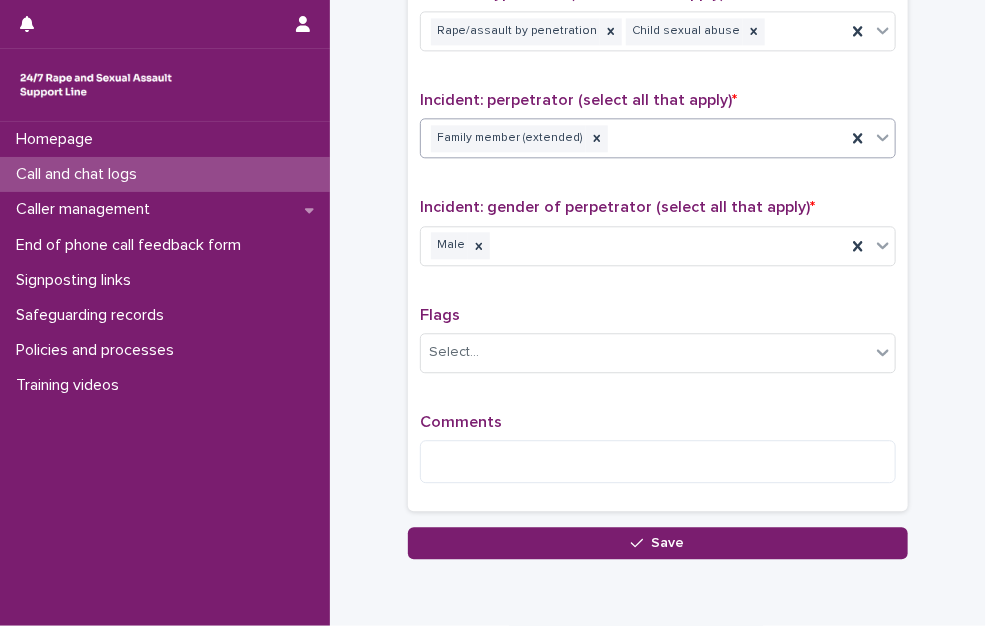 click on "Family member (extended)" at bounding box center [633, 138] 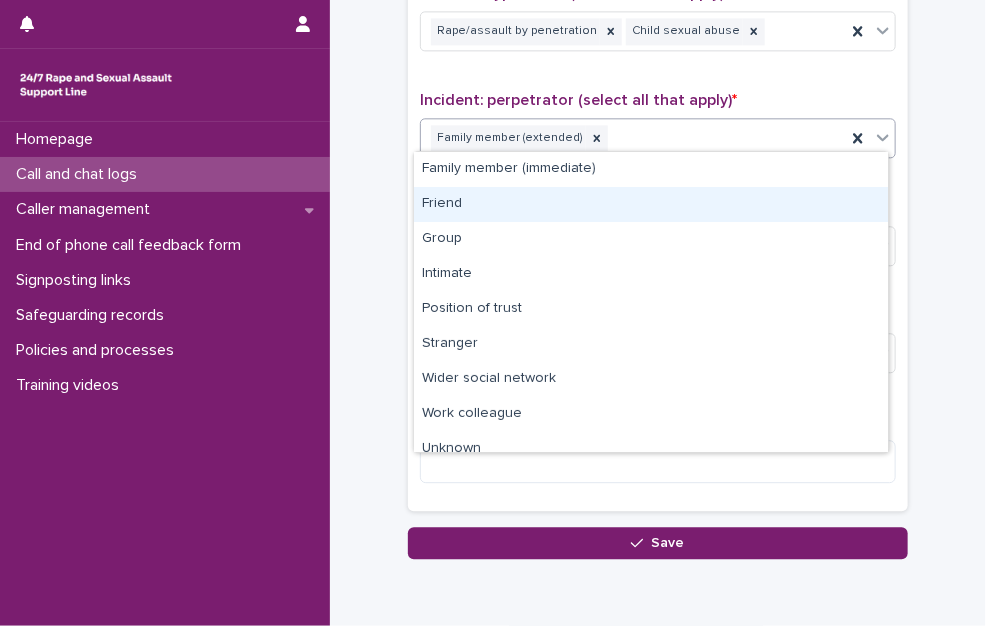 click on "Friend" at bounding box center (651, 204) 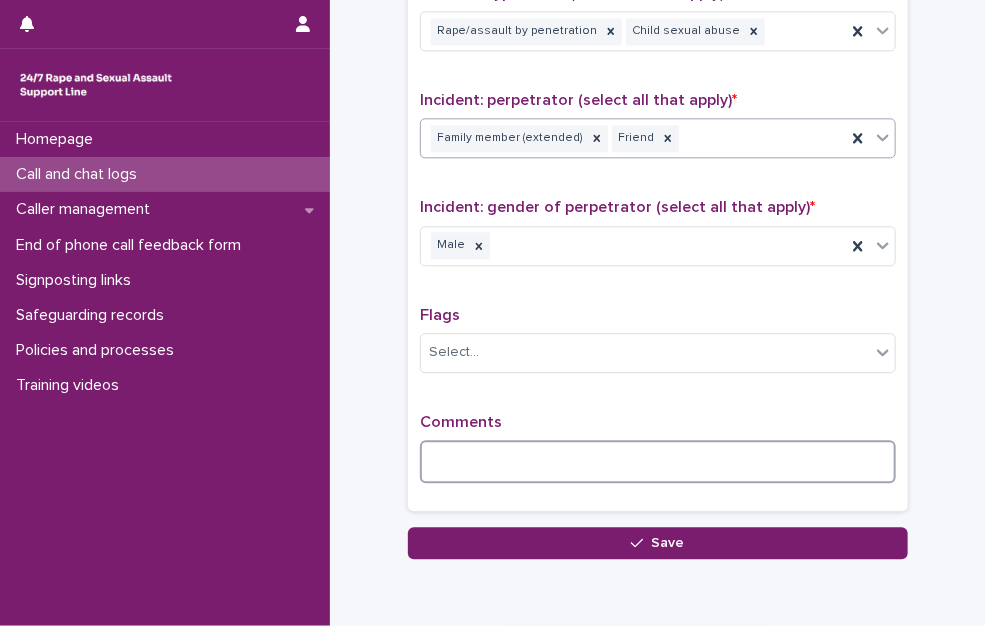 click at bounding box center [658, 461] 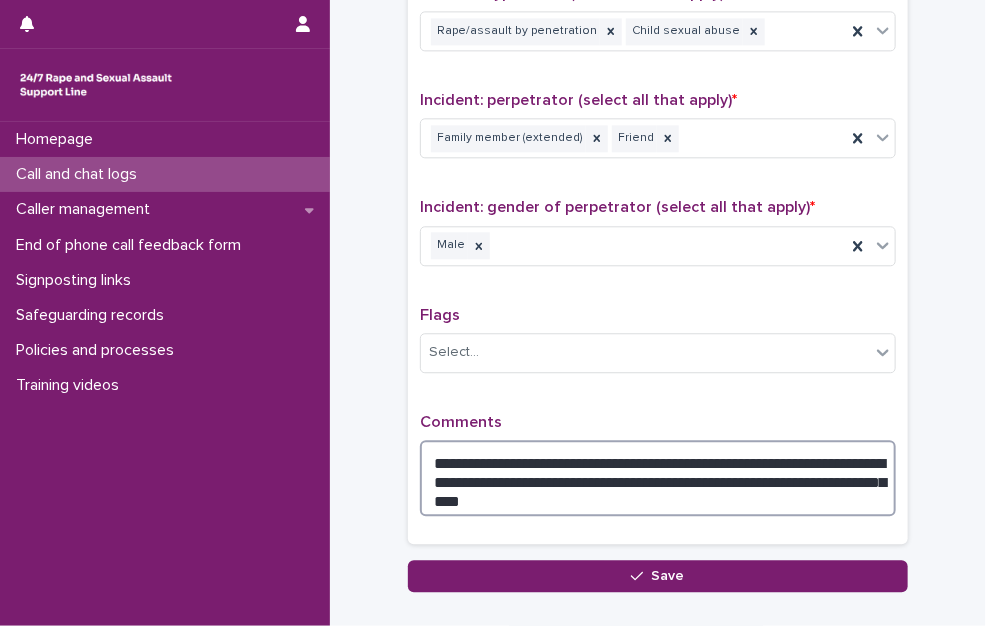 click on "**********" at bounding box center [658, 478] 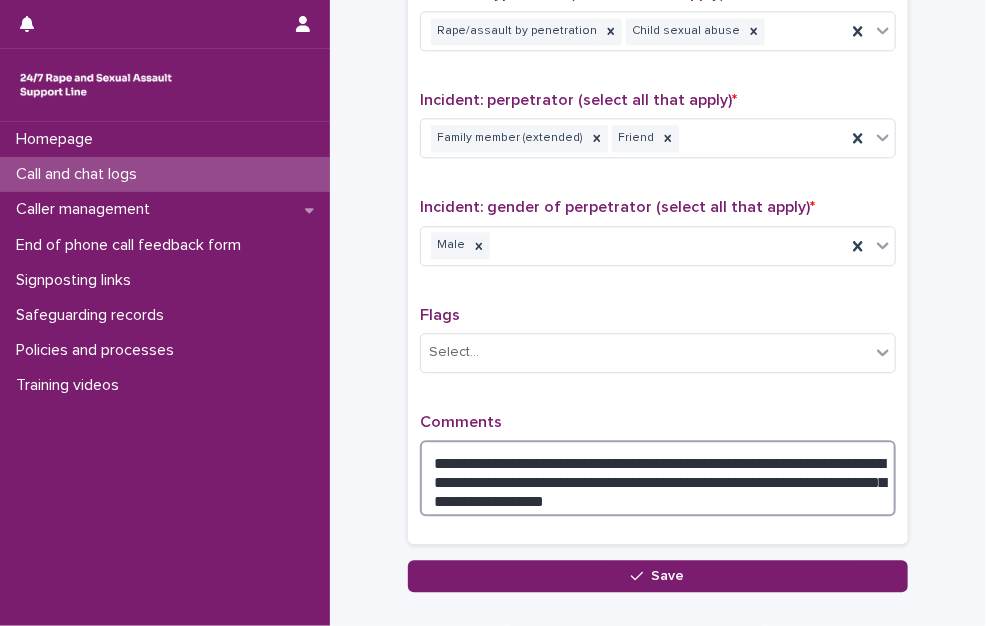 click on "**********" at bounding box center (658, 478) 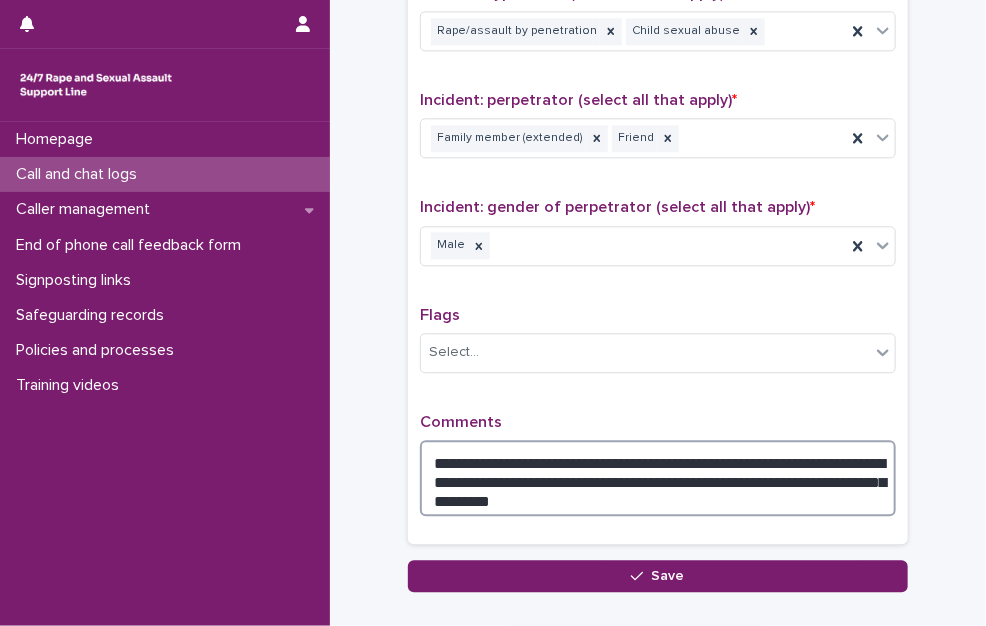 paste on "**********" 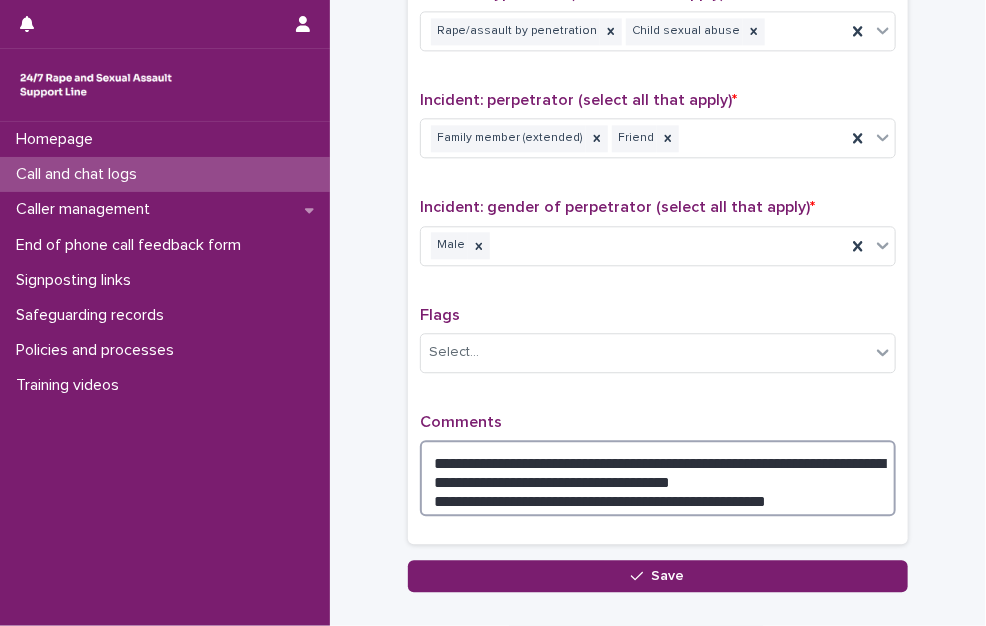 click on "**********" at bounding box center (658, 478) 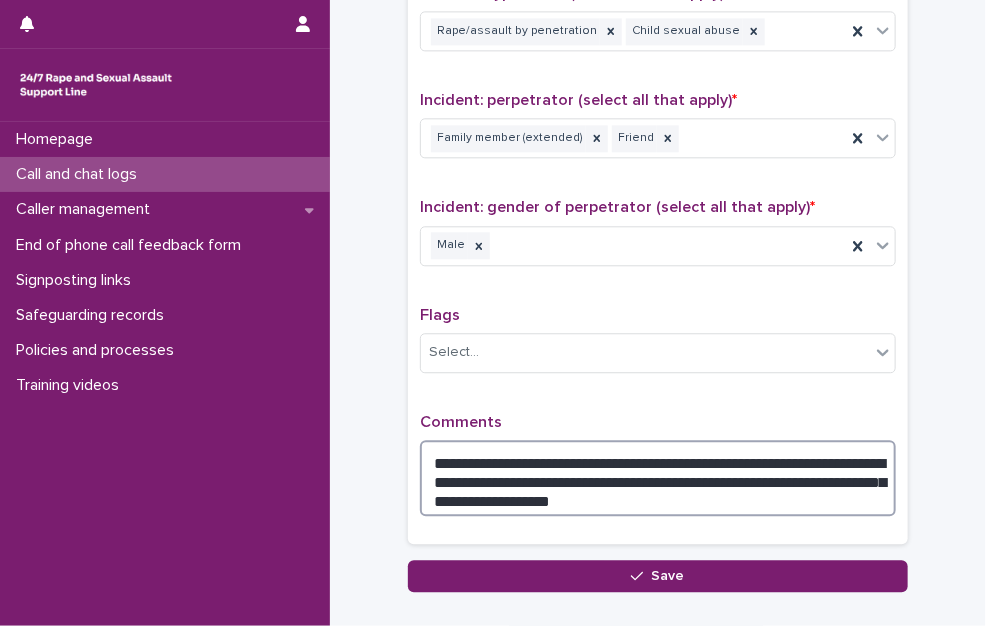type on "**********" 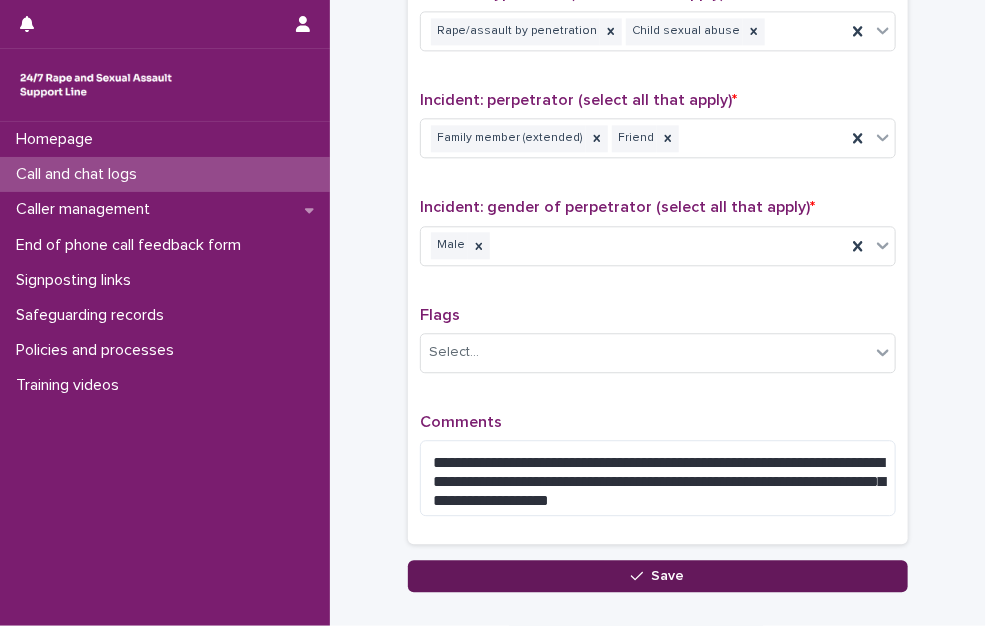 click on "Save" at bounding box center (658, 576) 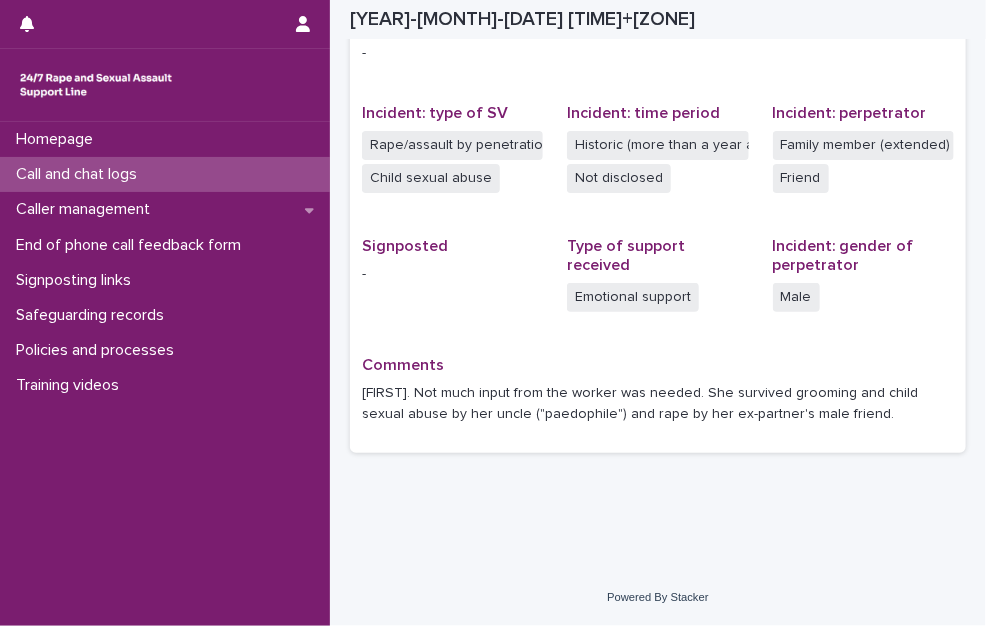 scroll, scrollTop: 449, scrollLeft: 0, axis: vertical 